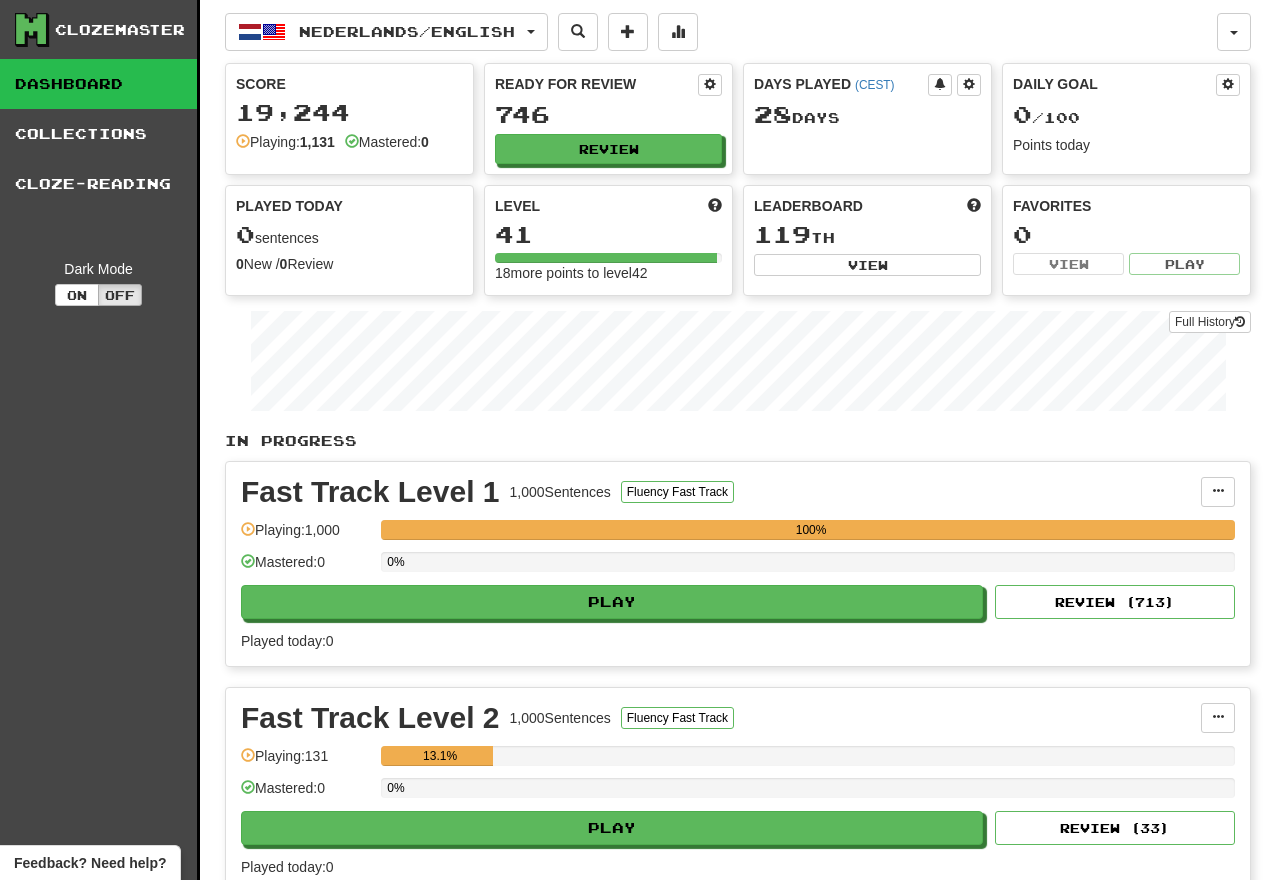 scroll, scrollTop: 0, scrollLeft: 0, axis: both 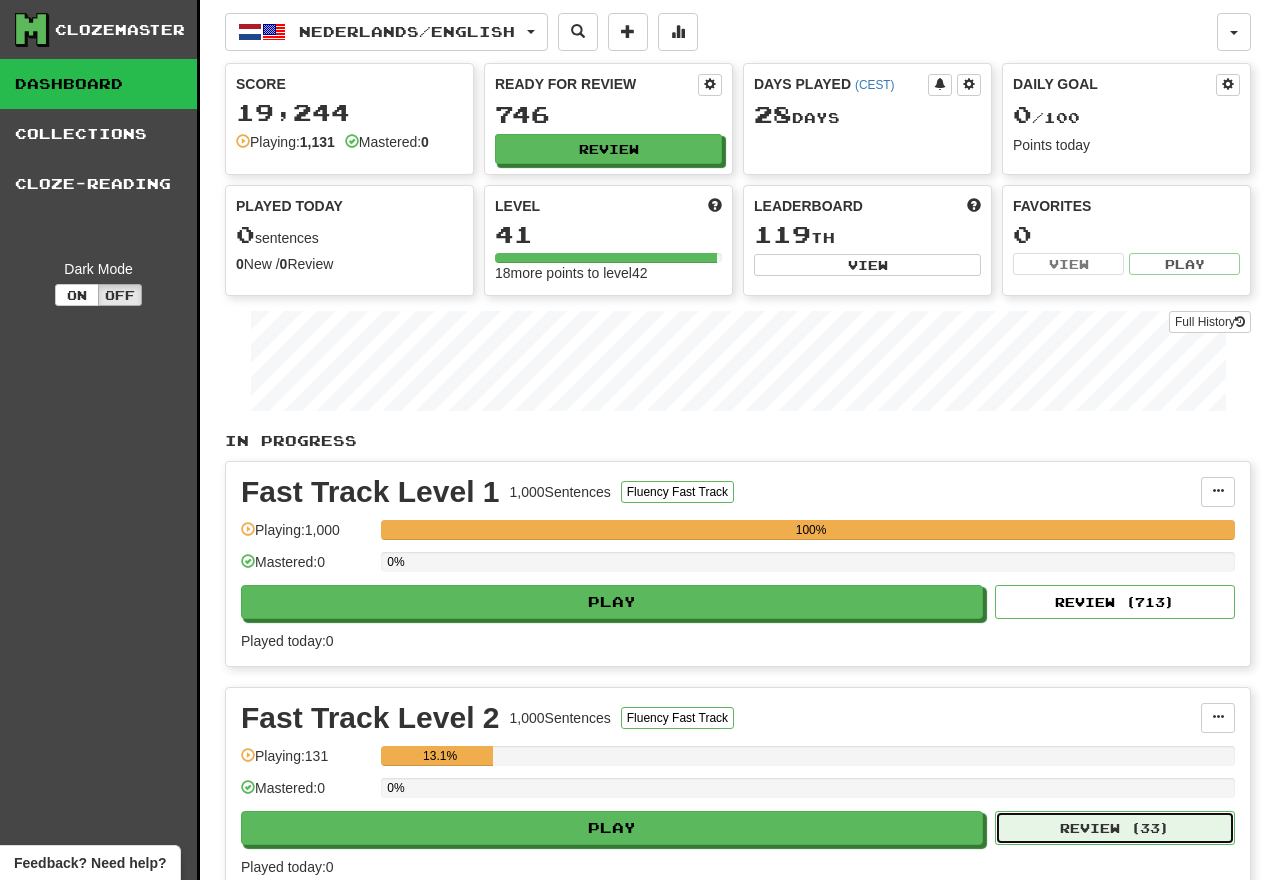 click on "Review ( 33 )" at bounding box center [1115, 828] 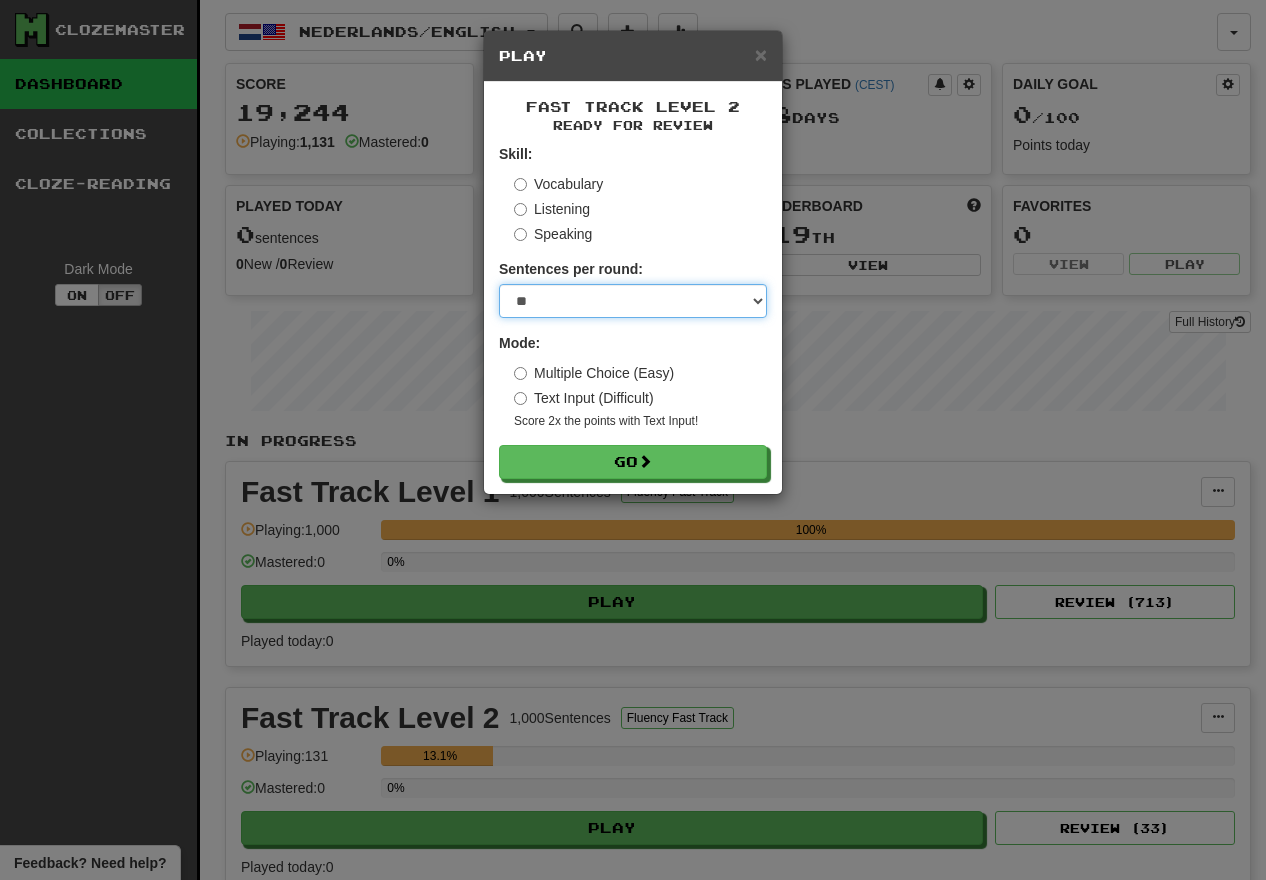 click on "* ** ** ** ** ** *** ********" at bounding box center (633, 301) 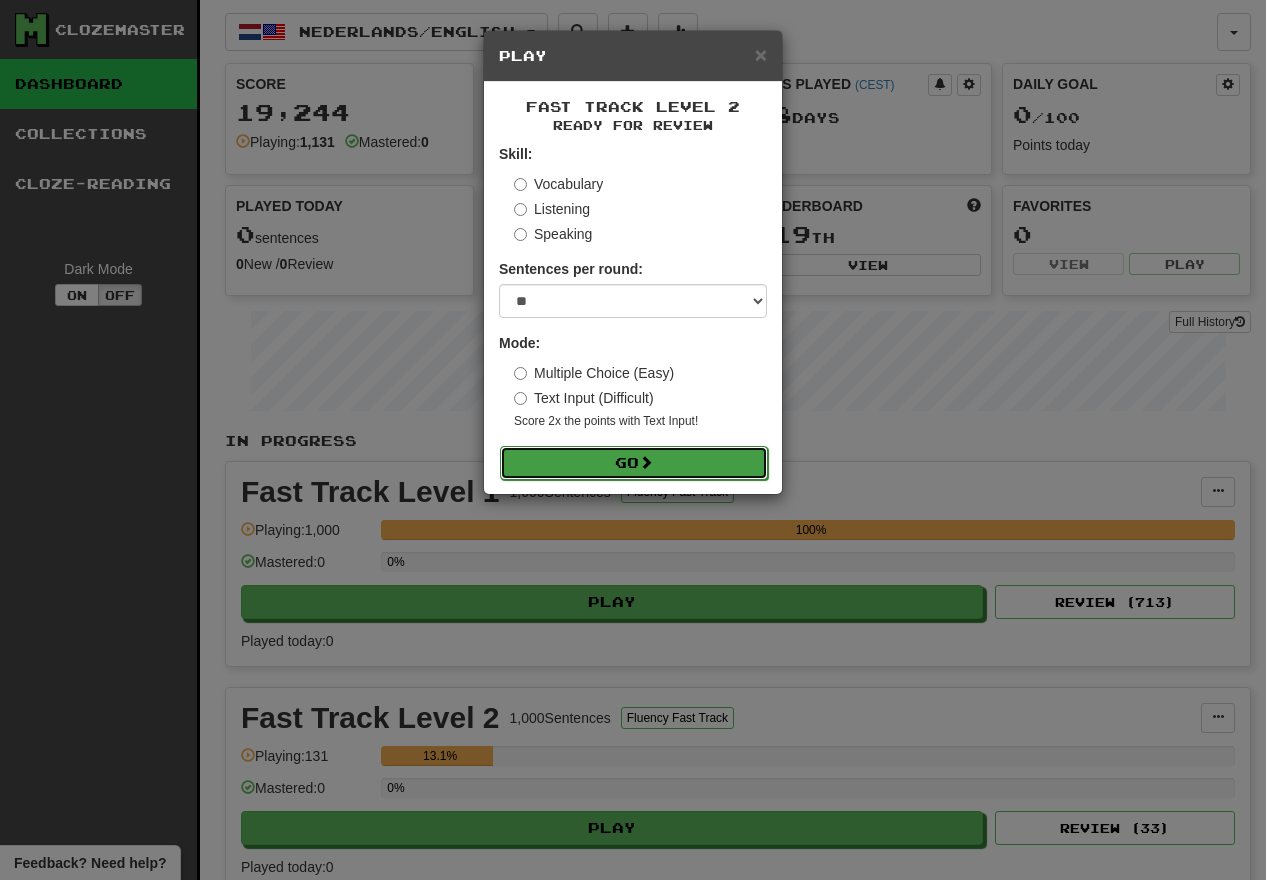 click at bounding box center (646, 462) 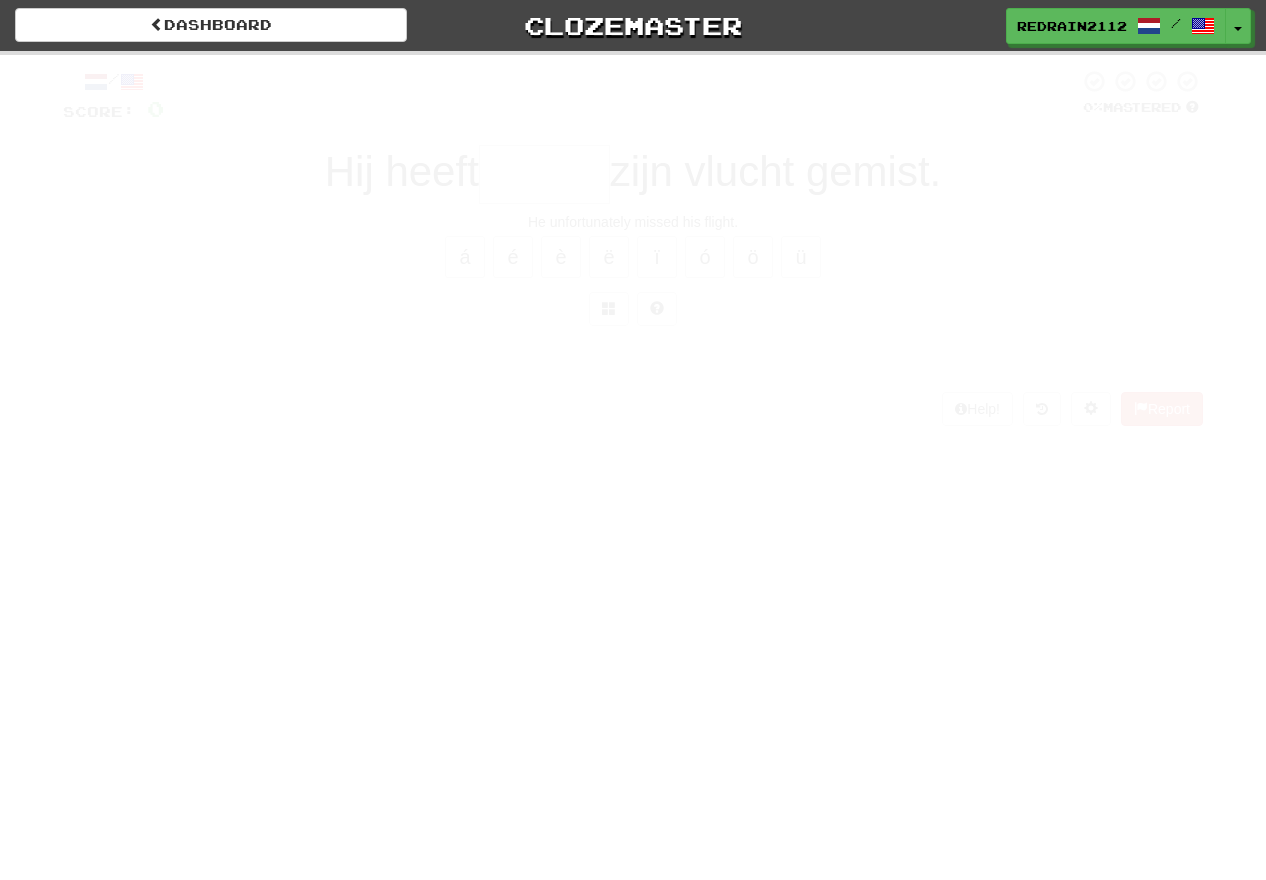 scroll, scrollTop: 0, scrollLeft: 0, axis: both 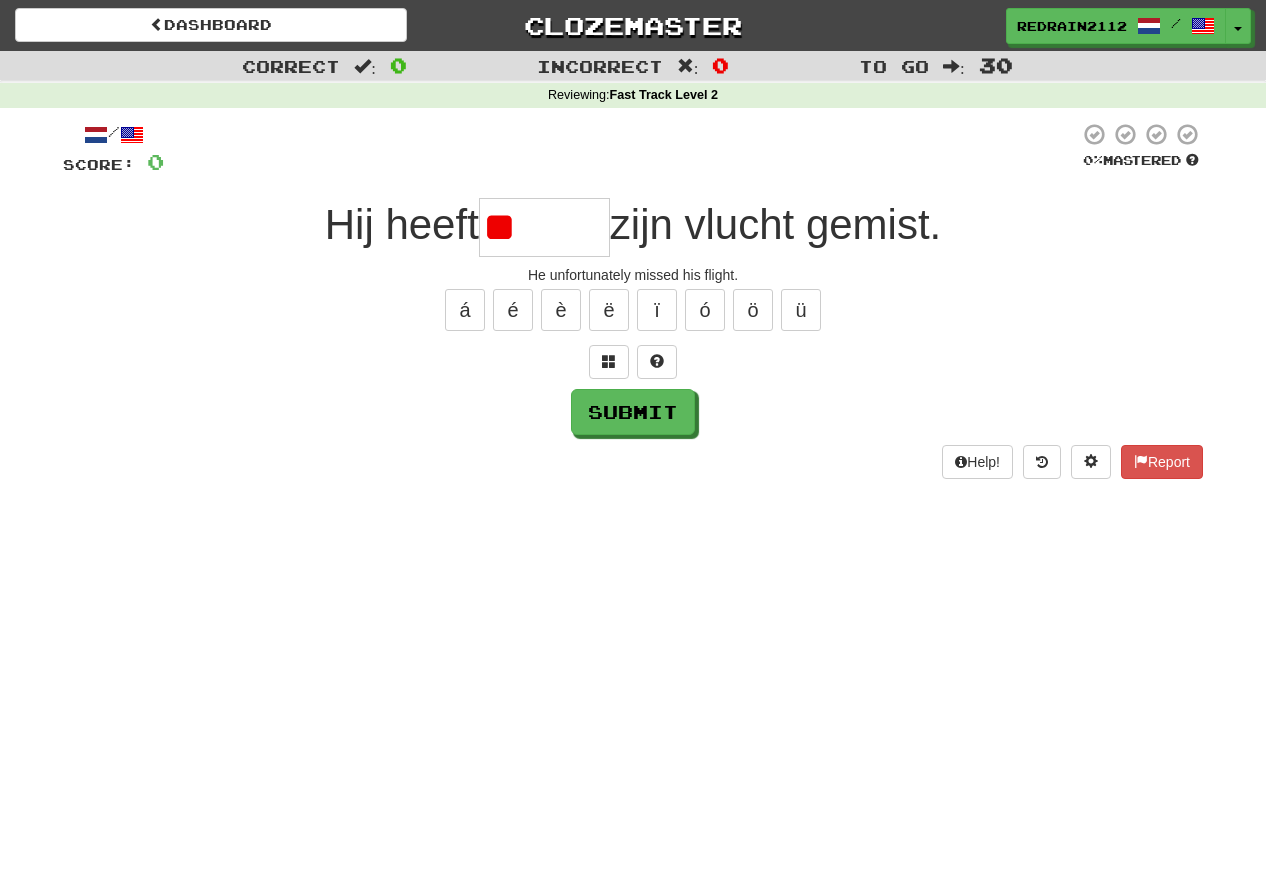 type on "*" 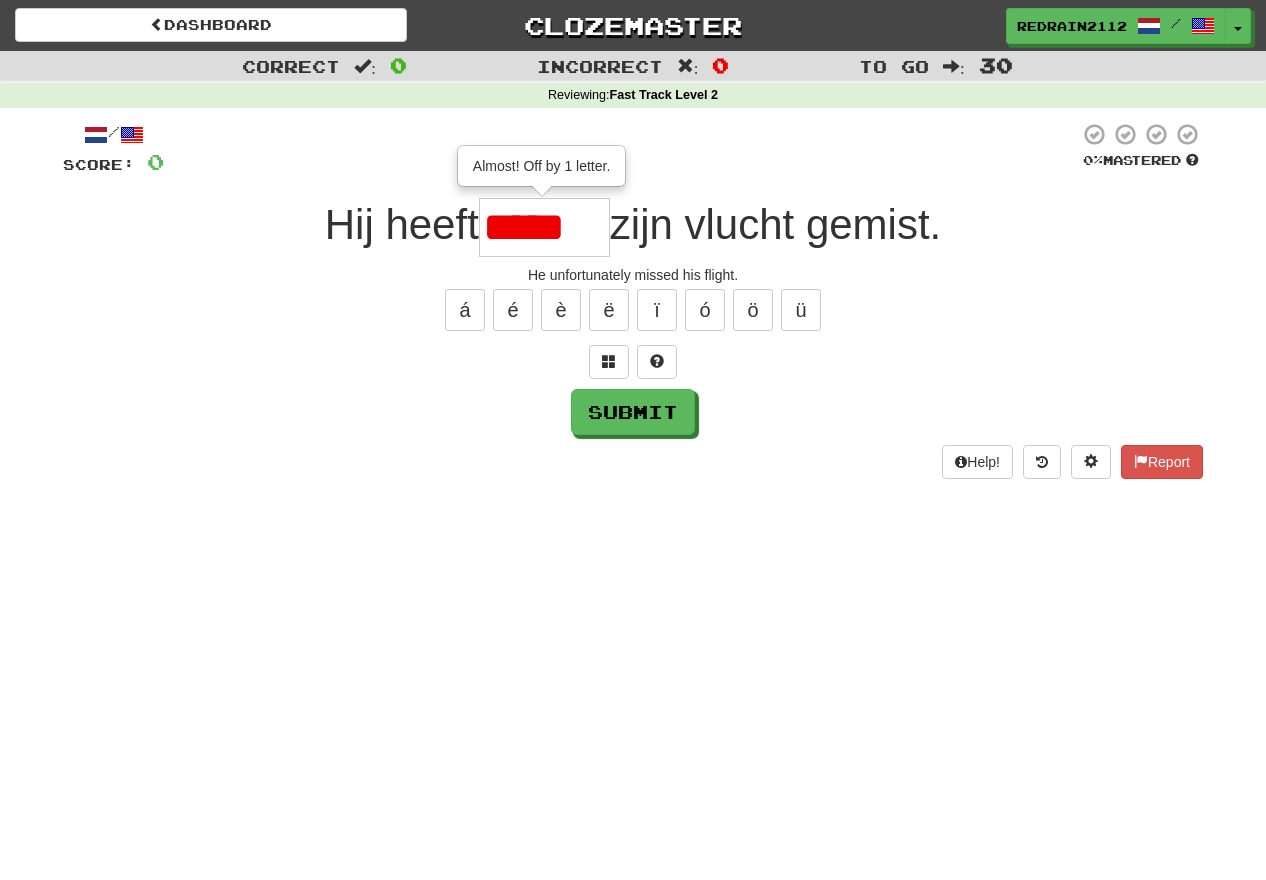 scroll, scrollTop: 0, scrollLeft: 0, axis: both 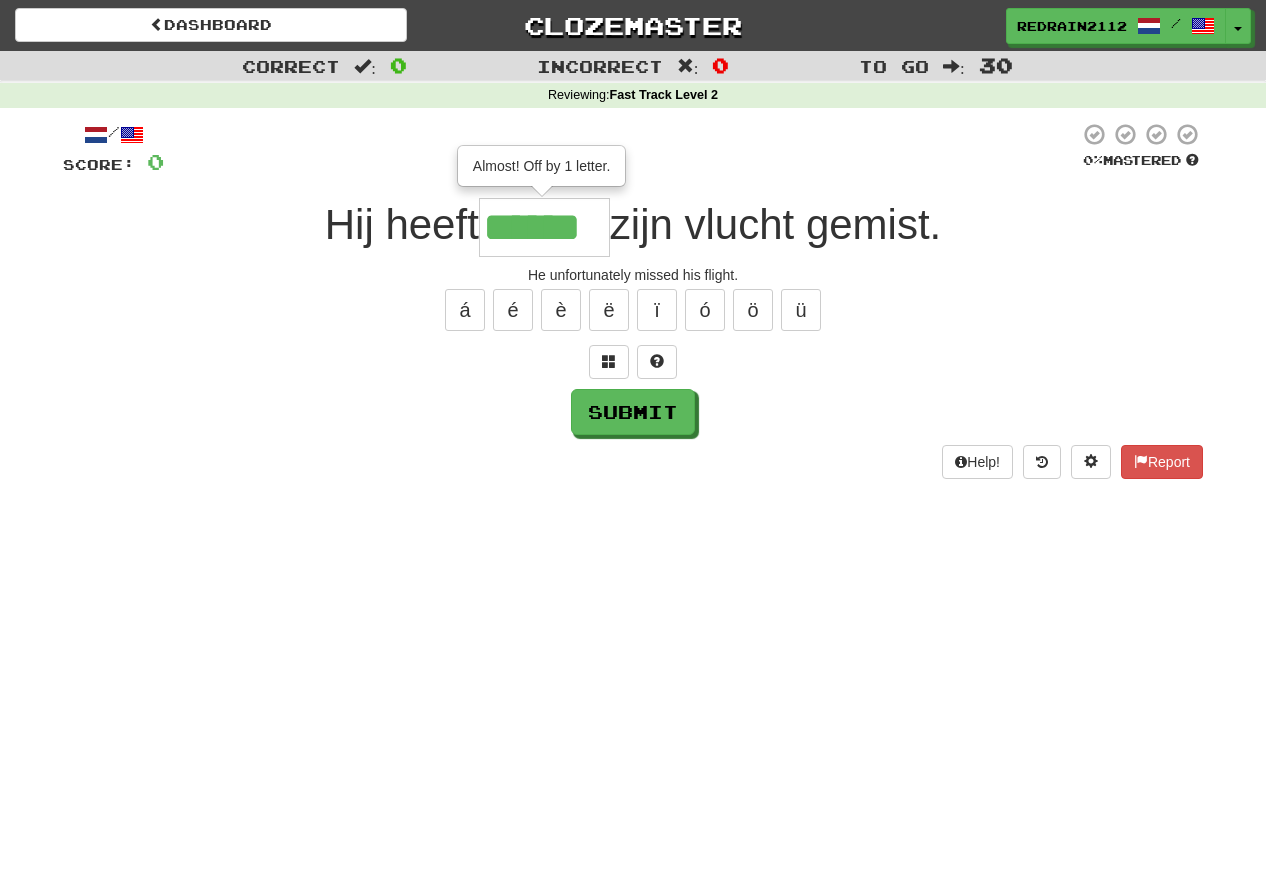 type on "******" 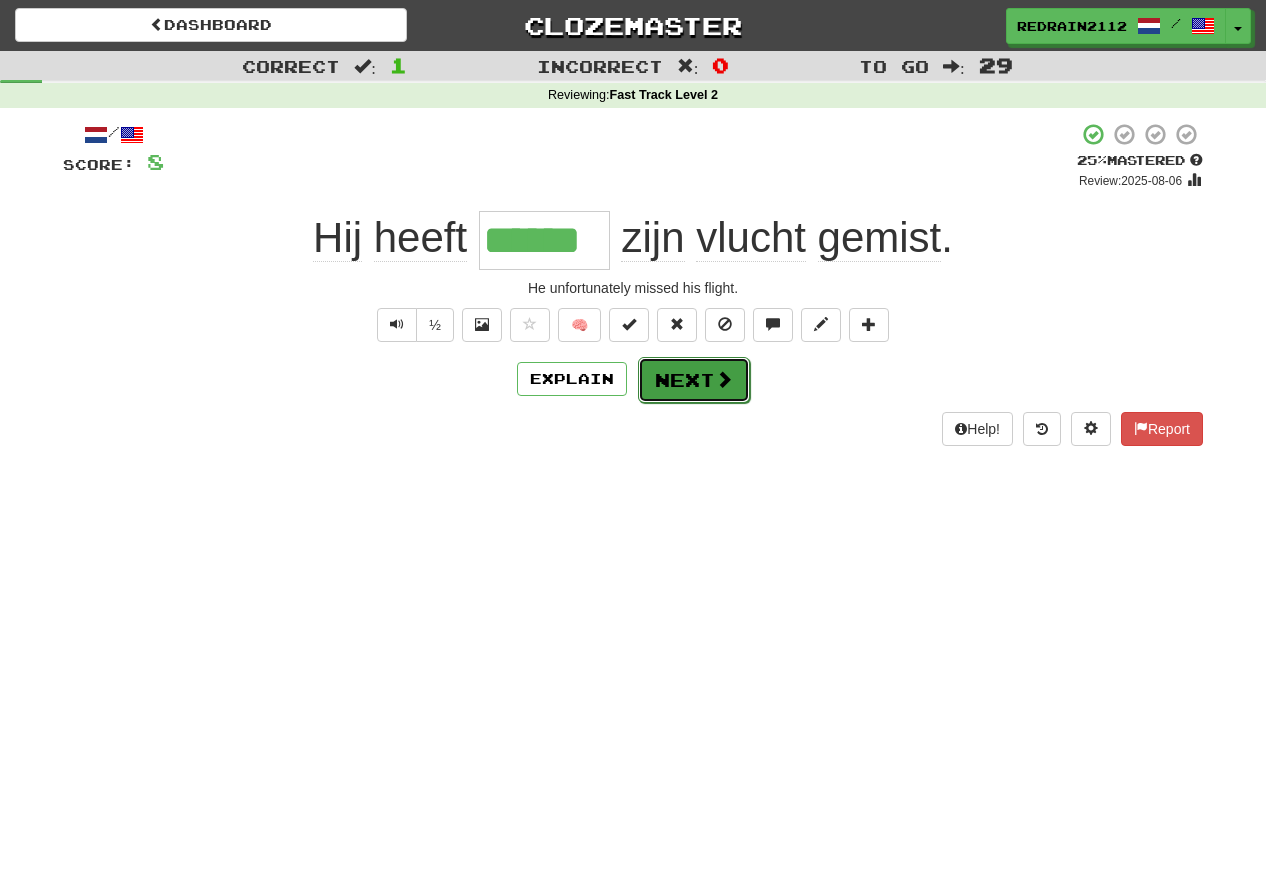 click on "Next" at bounding box center (694, 380) 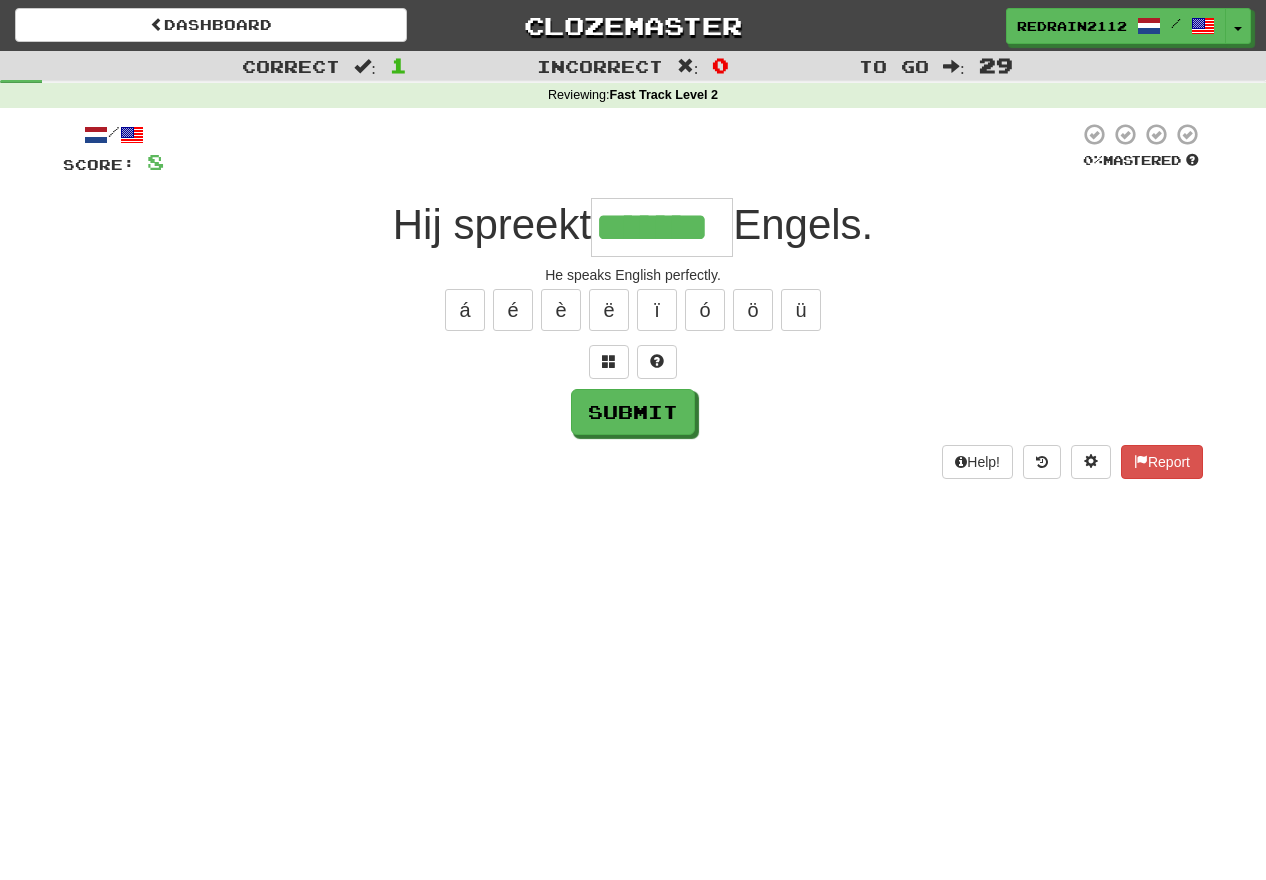 type on "*******" 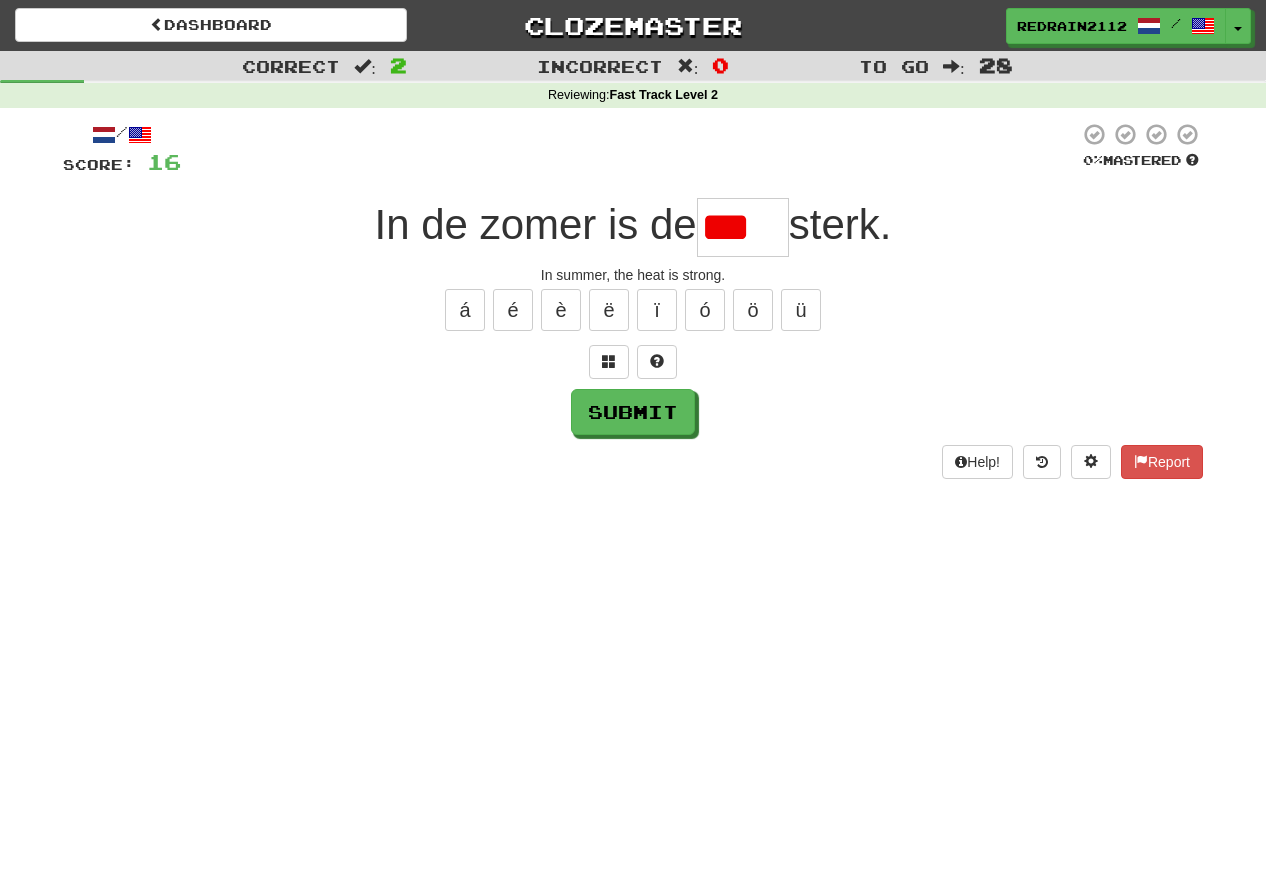 scroll, scrollTop: 0, scrollLeft: 0, axis: both 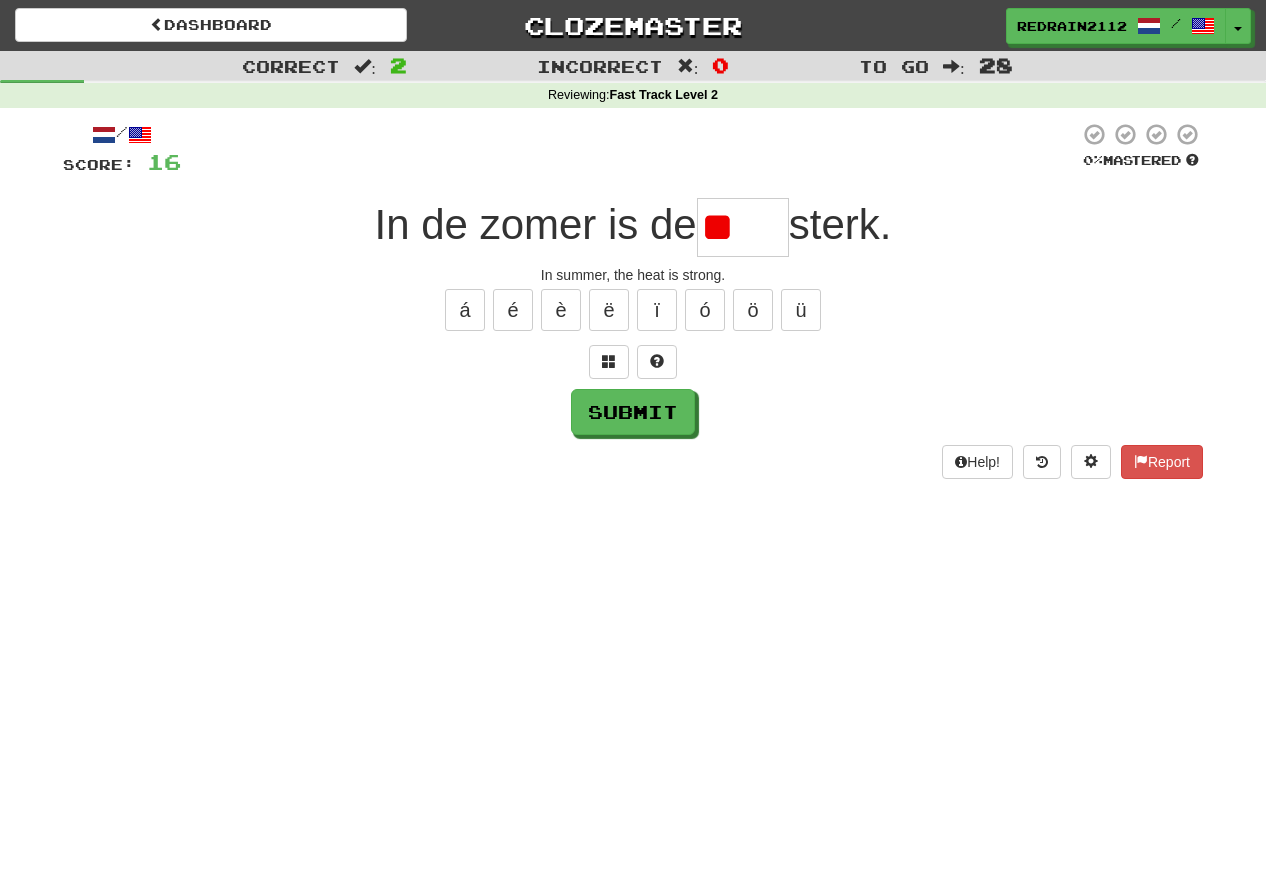type on "*" 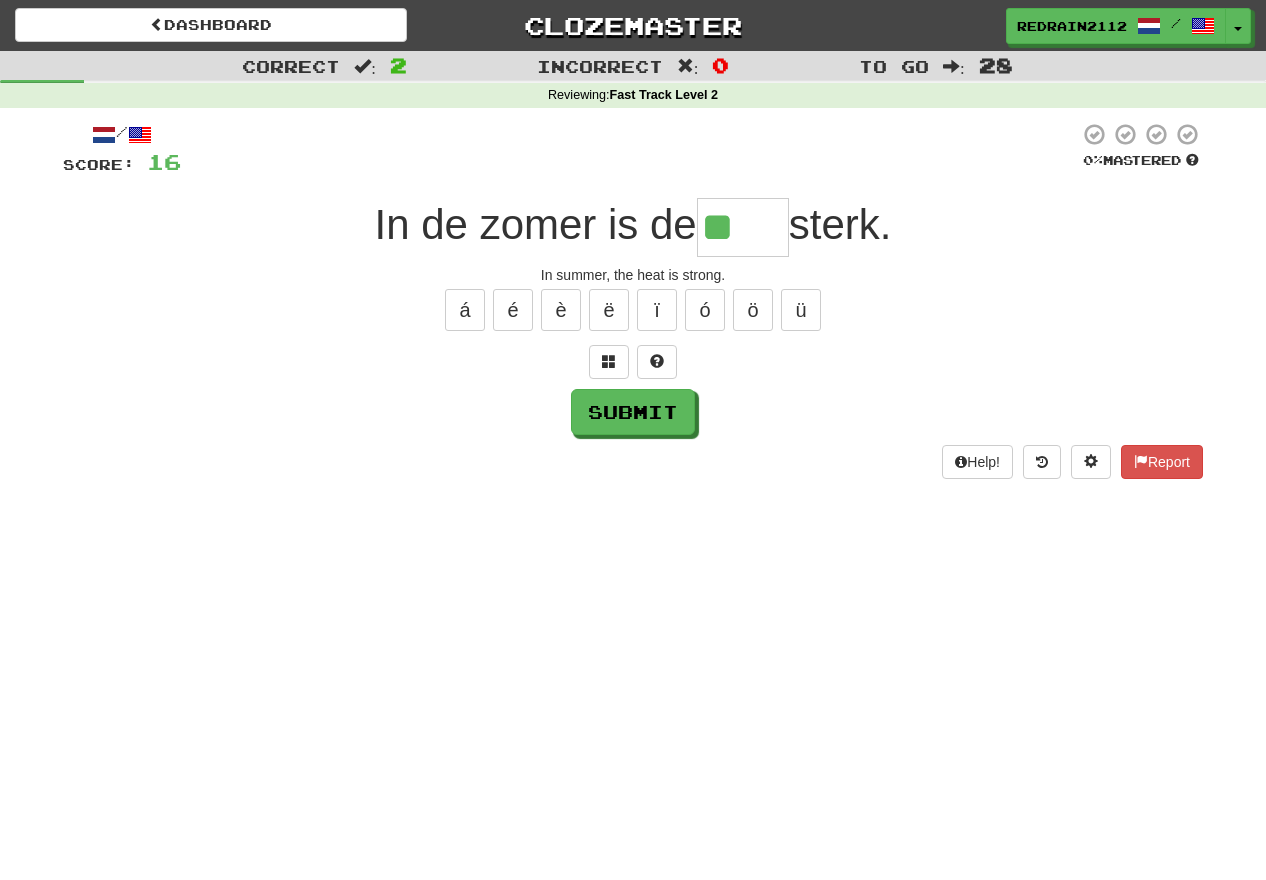 type on "*****" 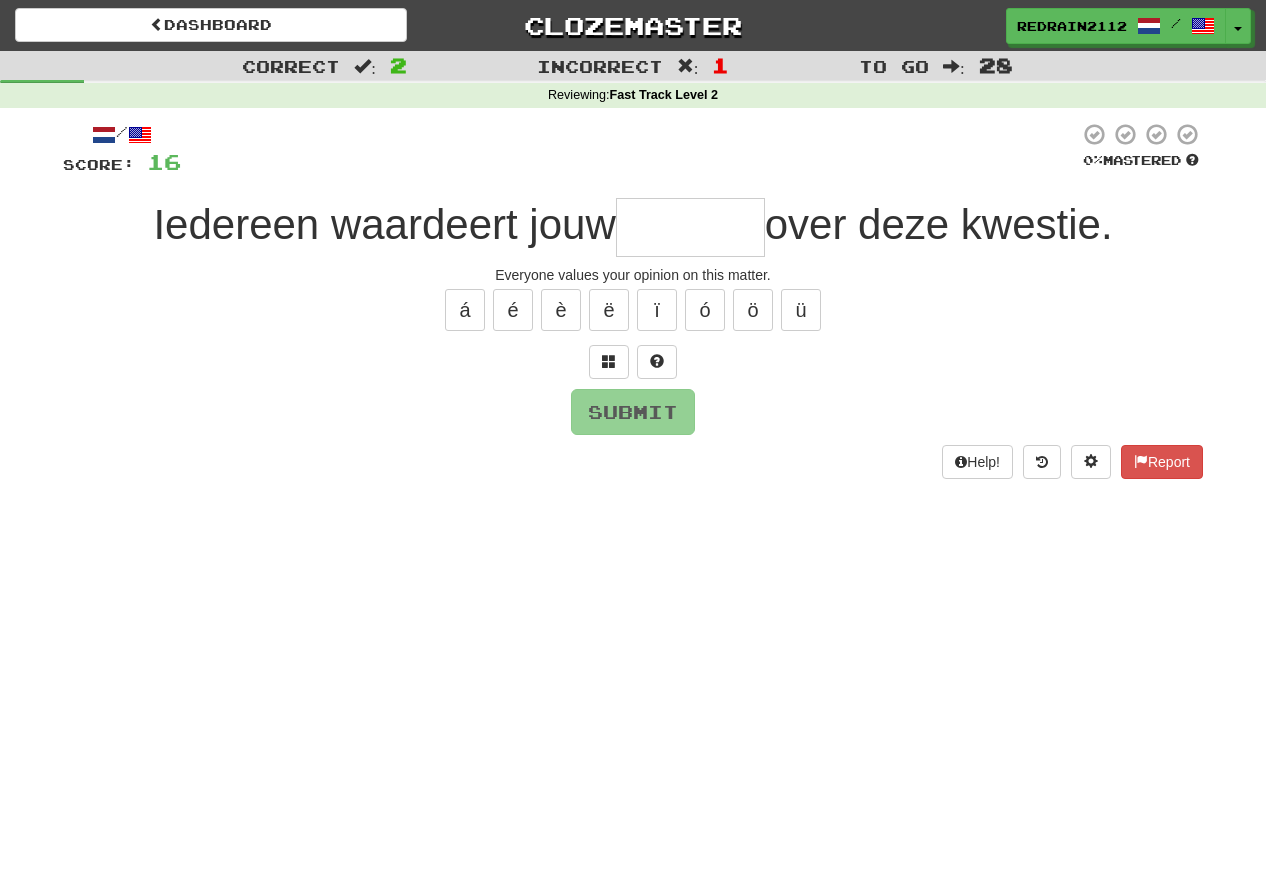 type on "******" 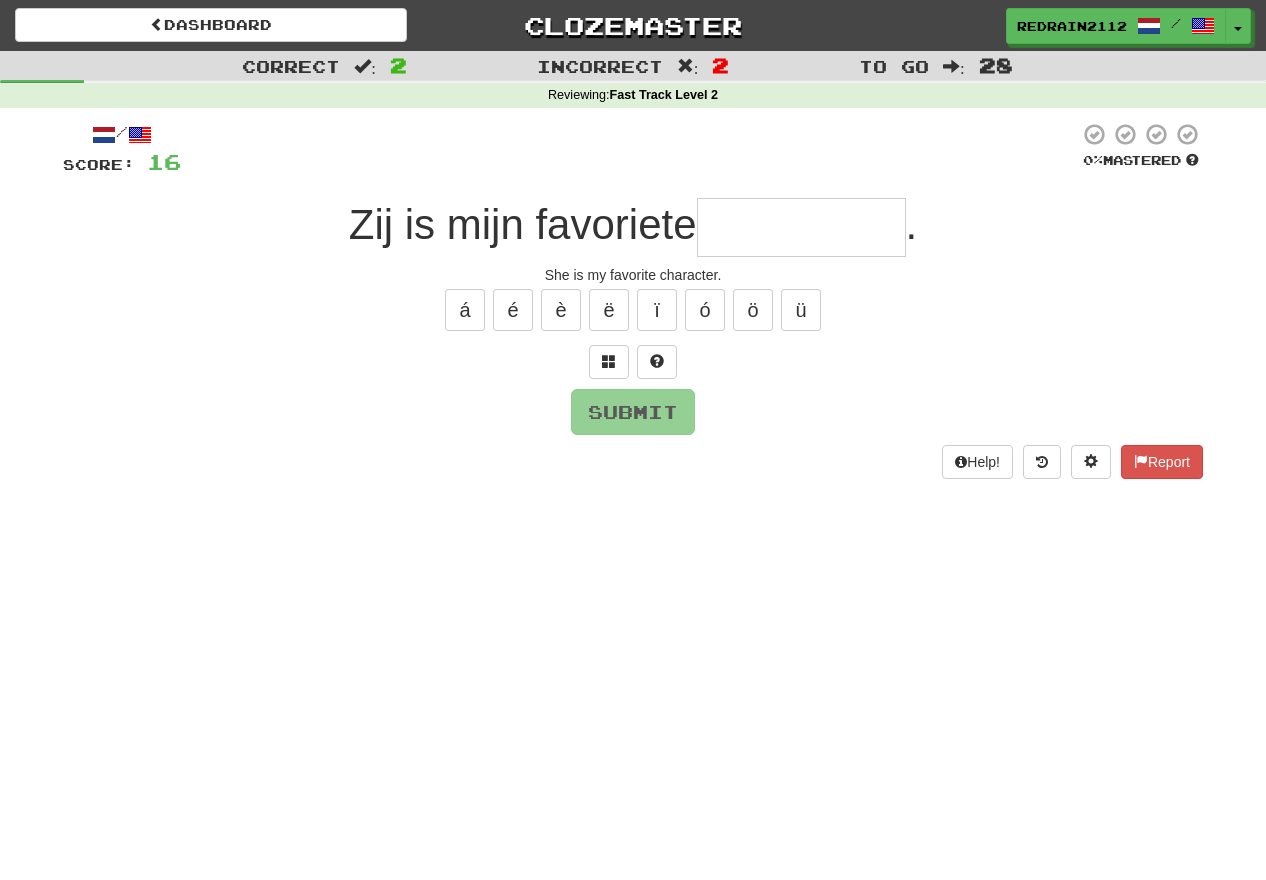 type on "*" 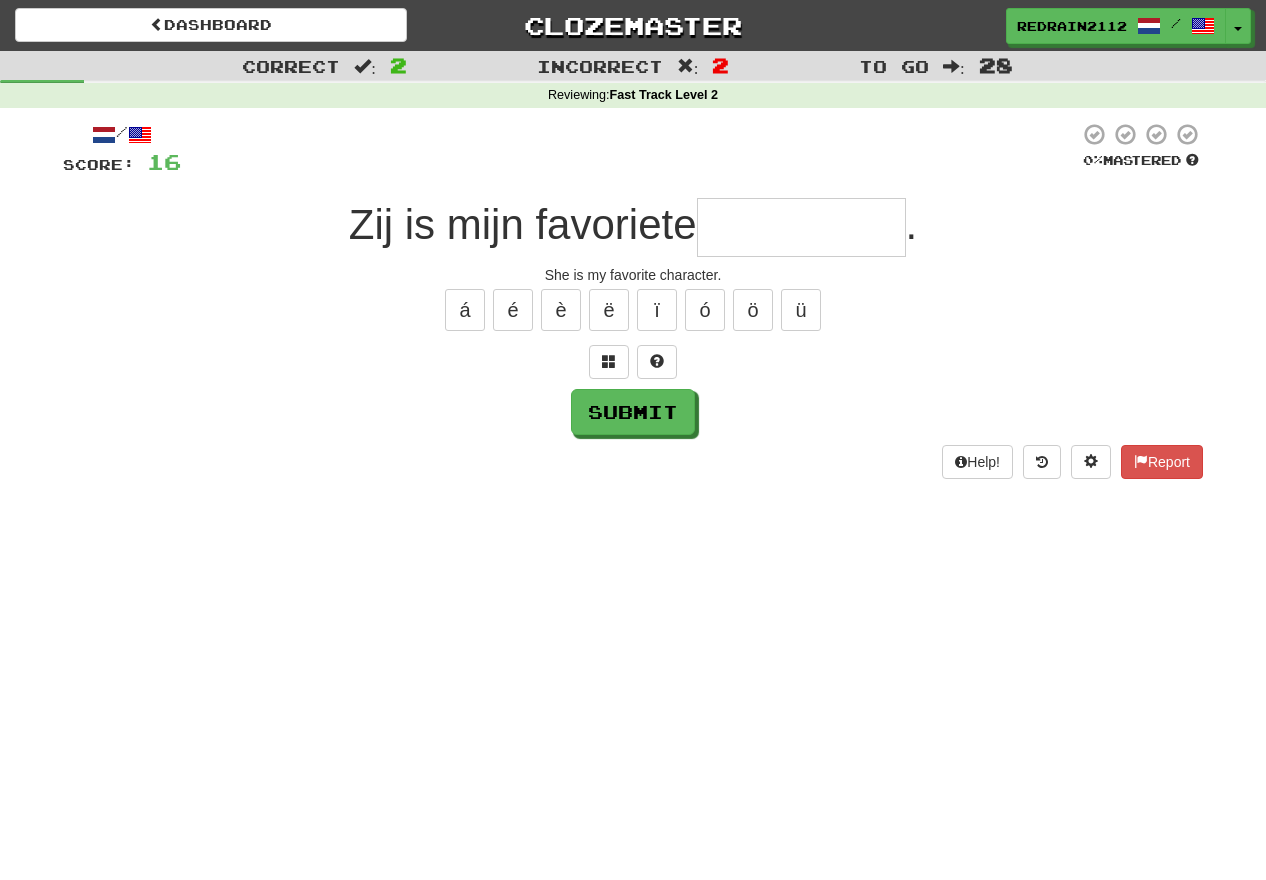 type on "*********" 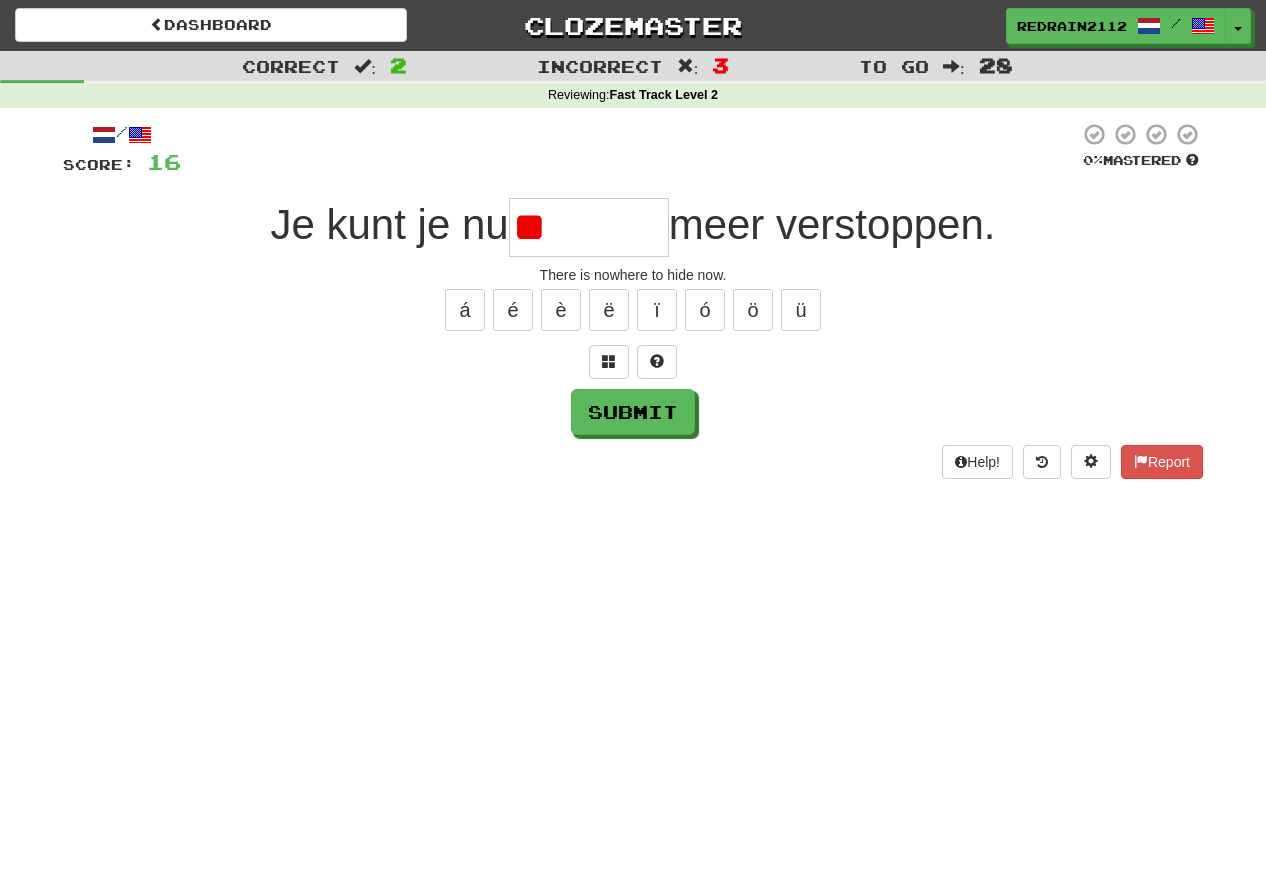 type on "*******" 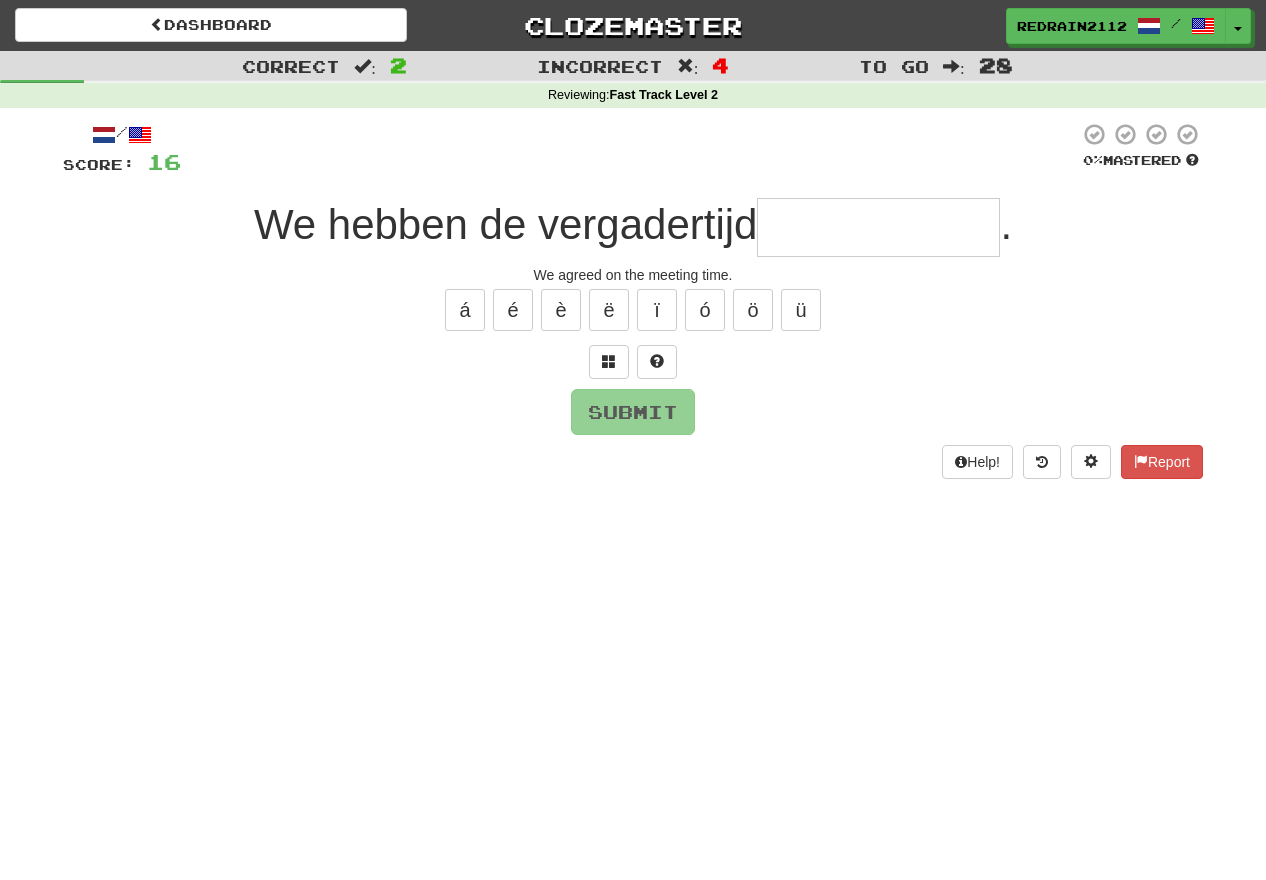 type on "**********" 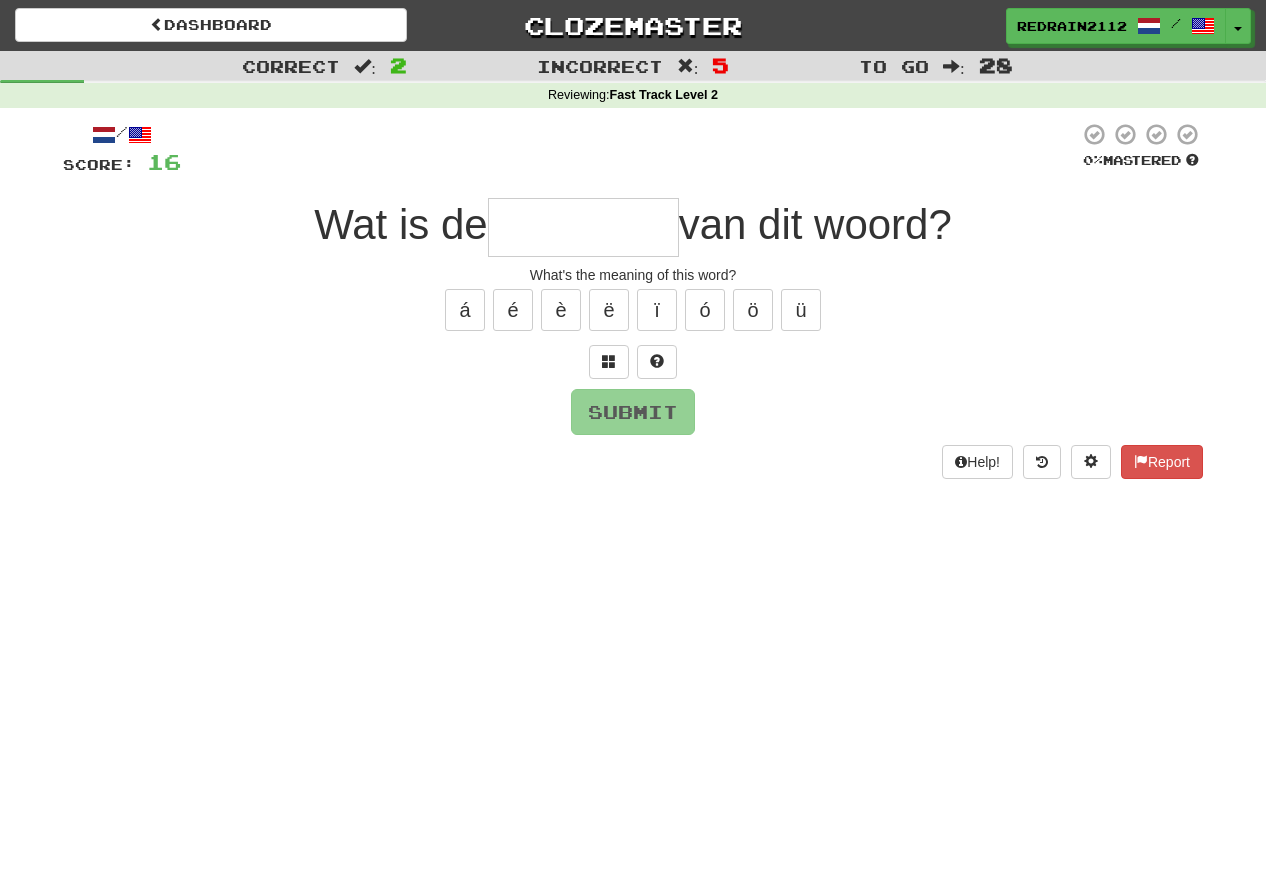 type on "*********" 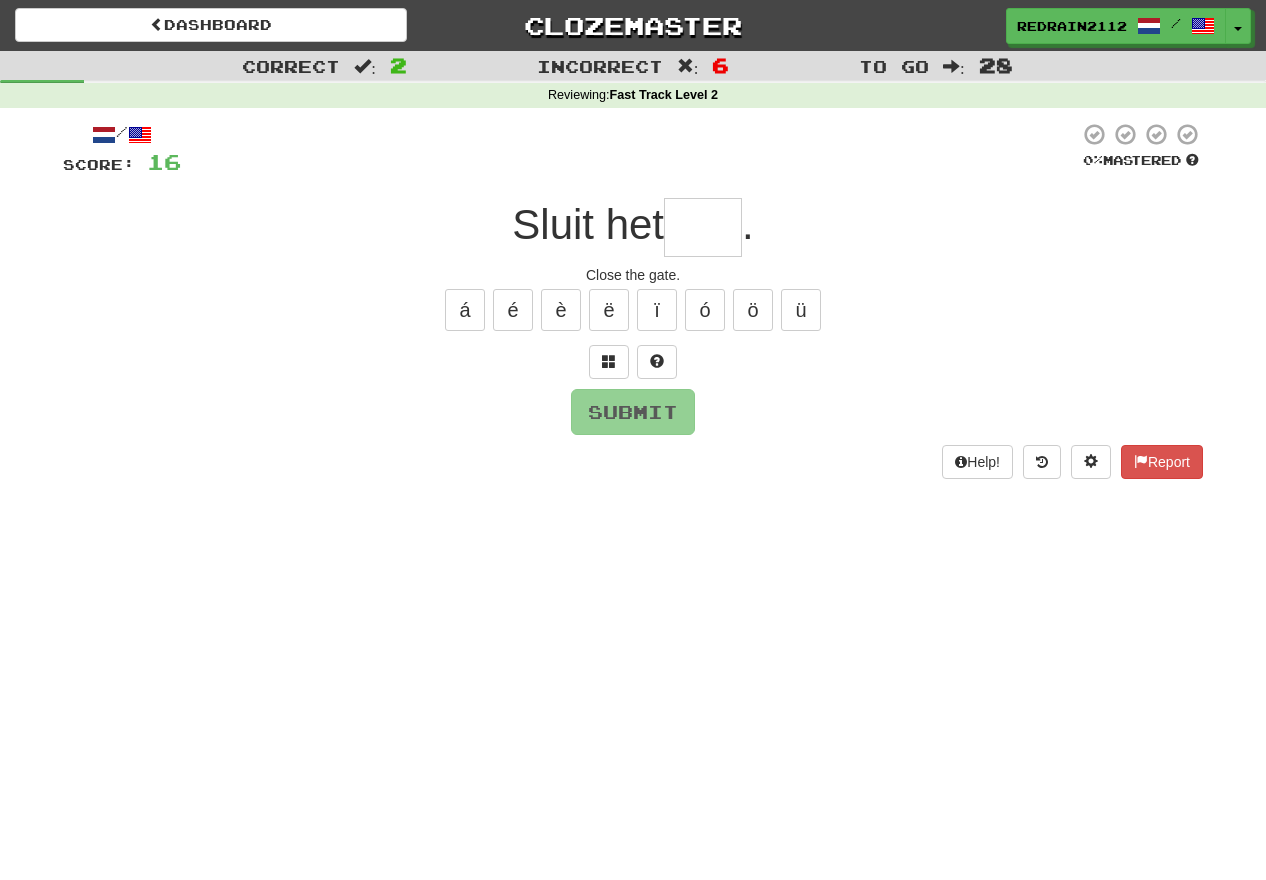type on "***" 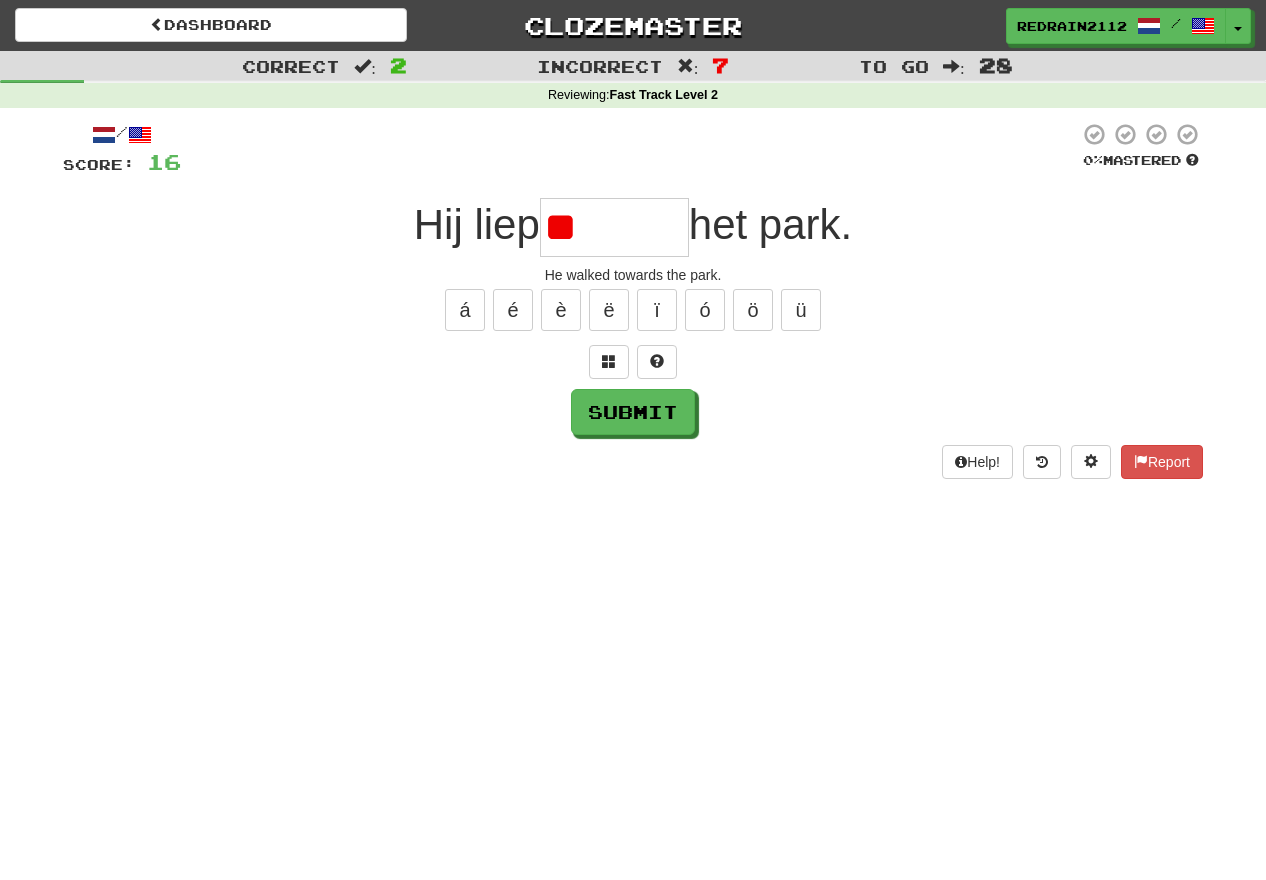 type on "*" 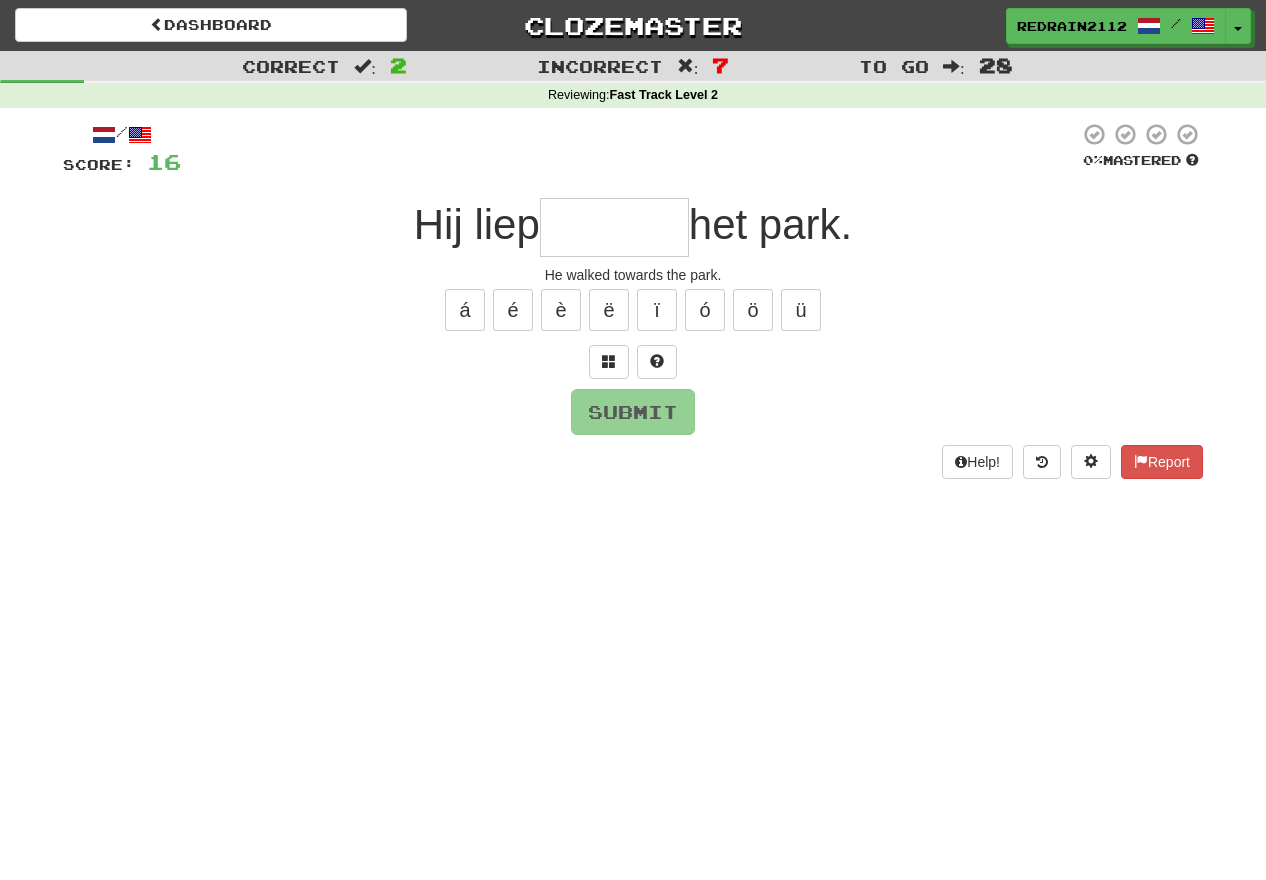 type on "********" 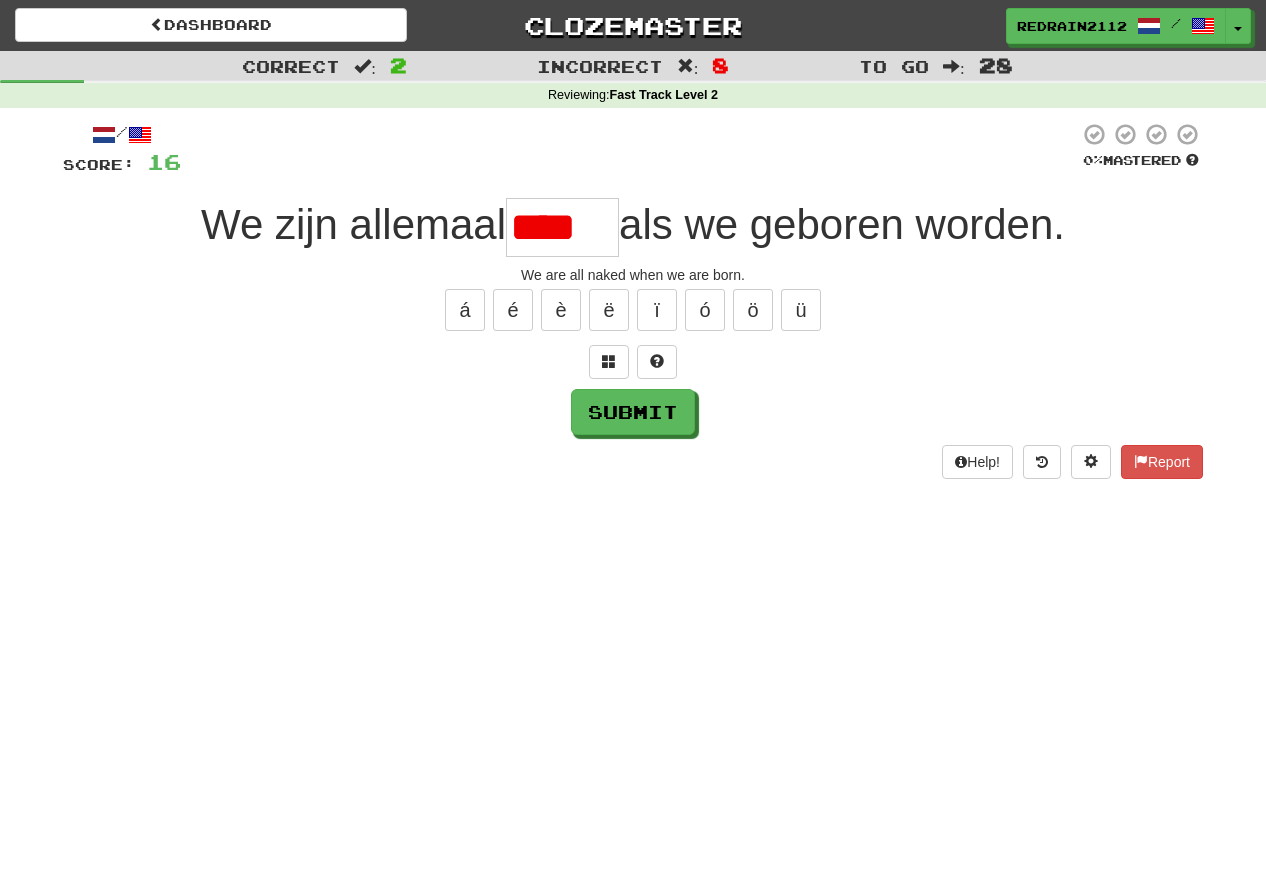 type on "*****" 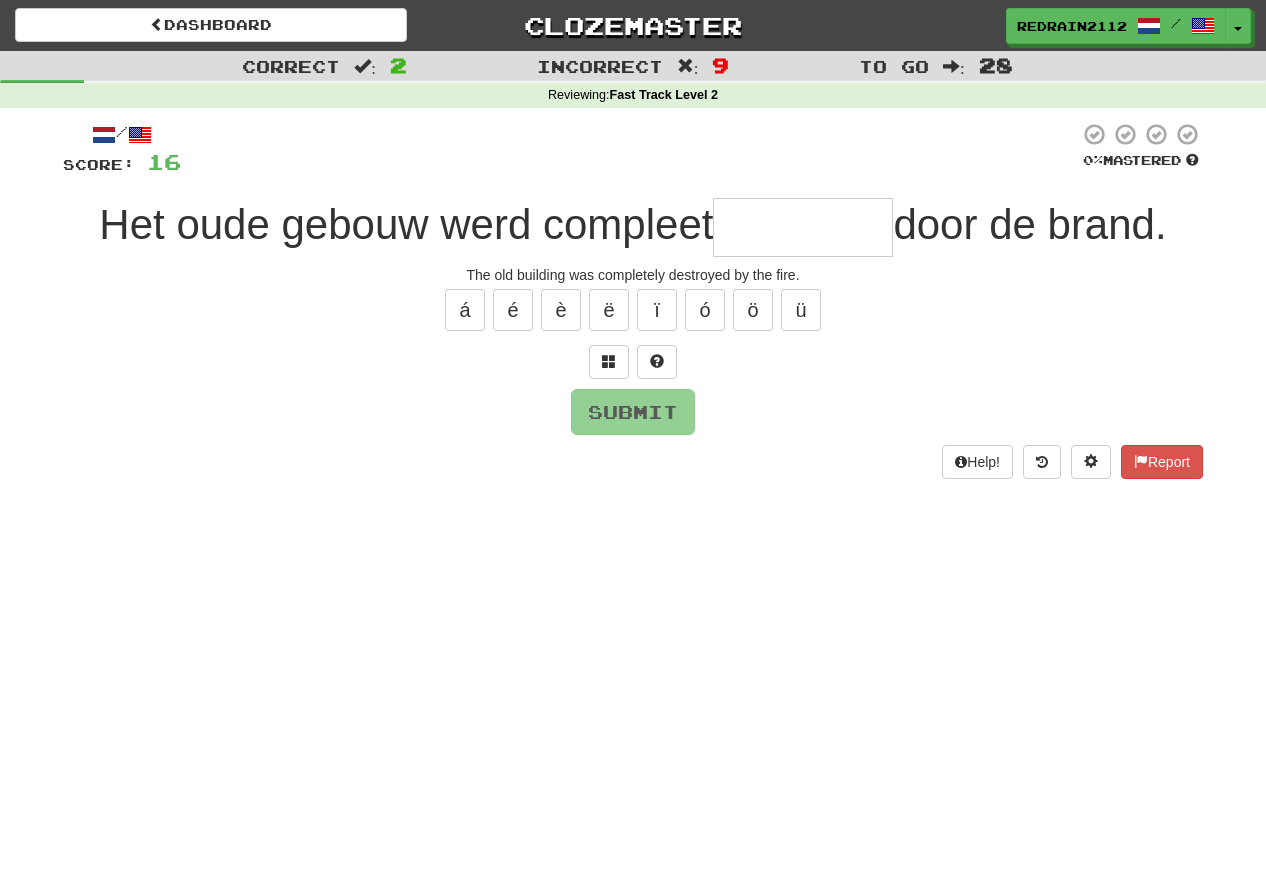 type on "********" 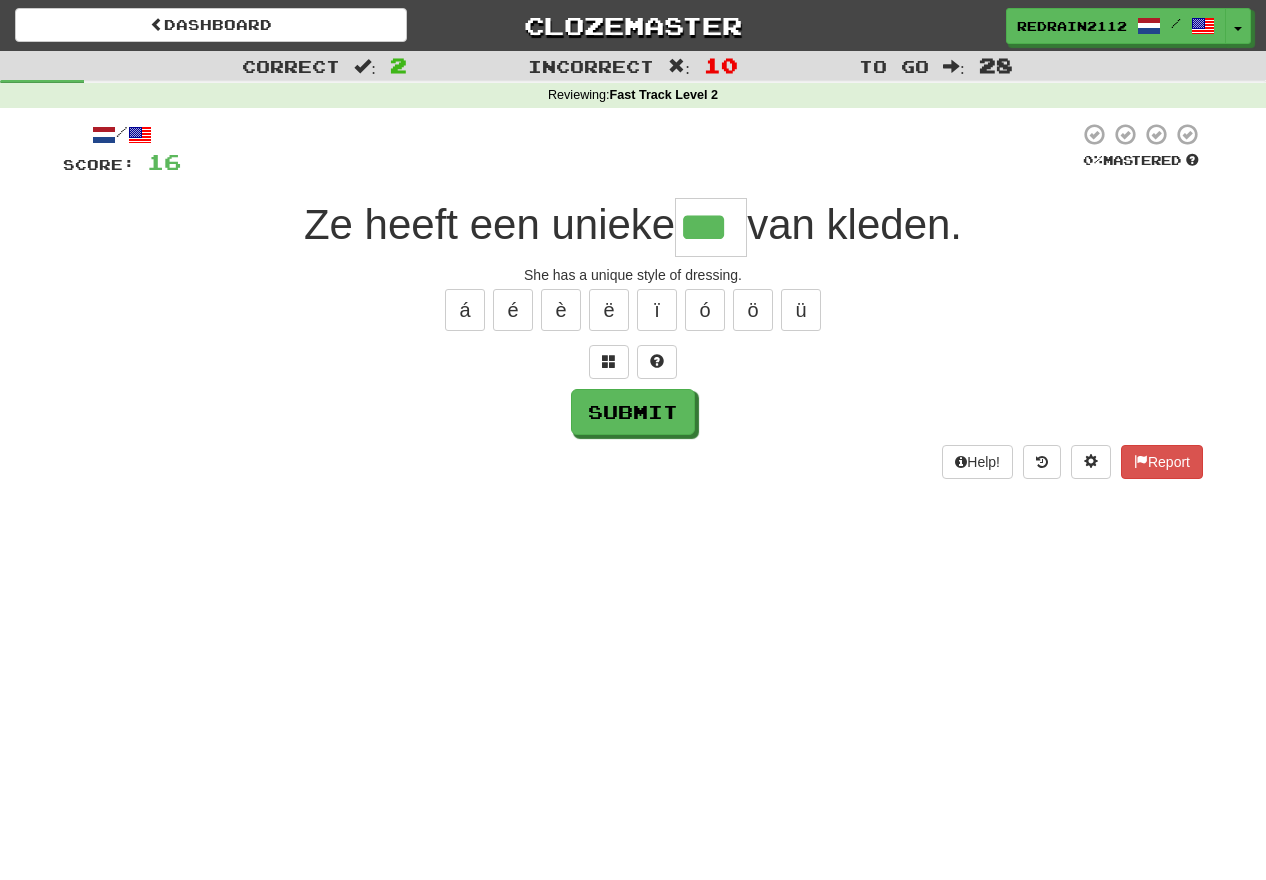 scroll, scrollTop: 0, scrollLeft: 0, axis: both 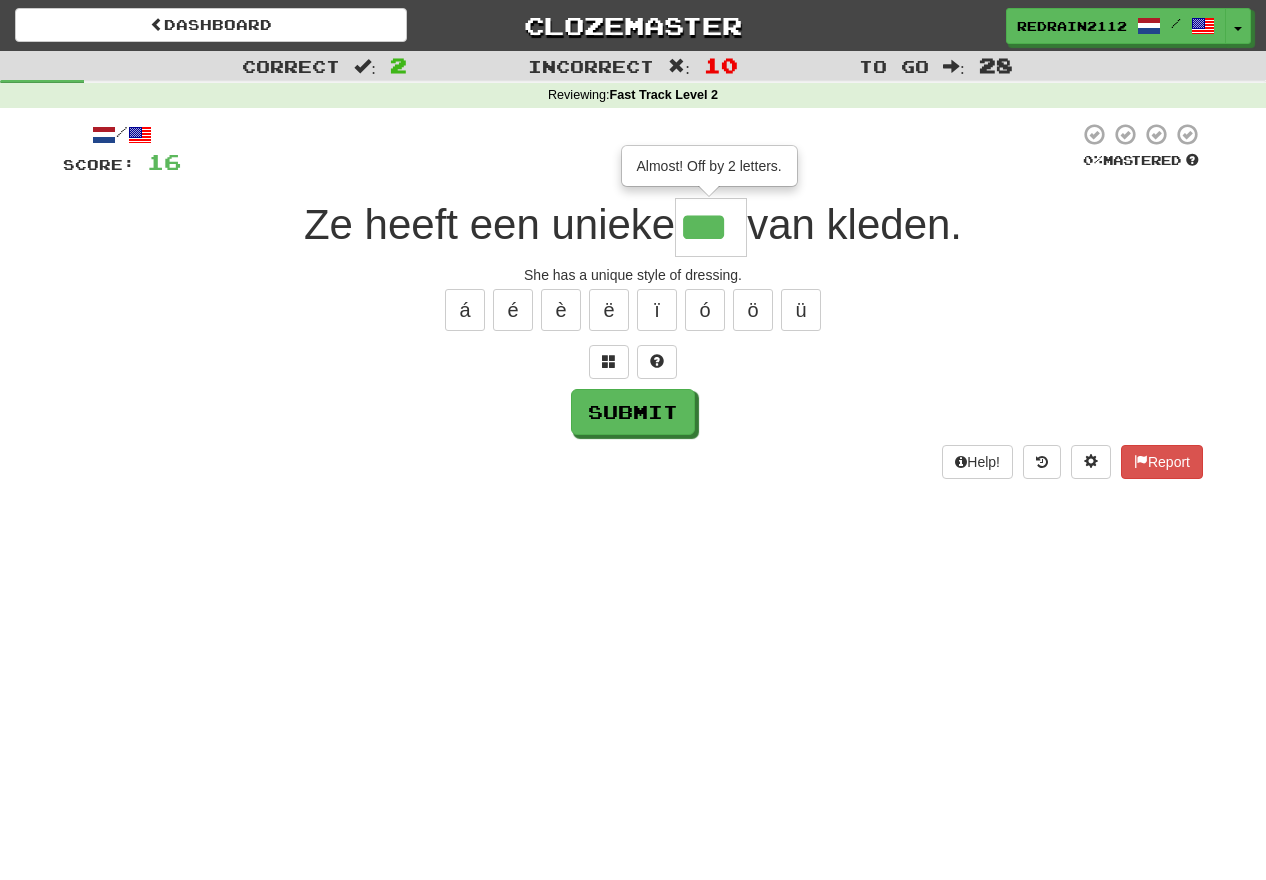 type on "*****" 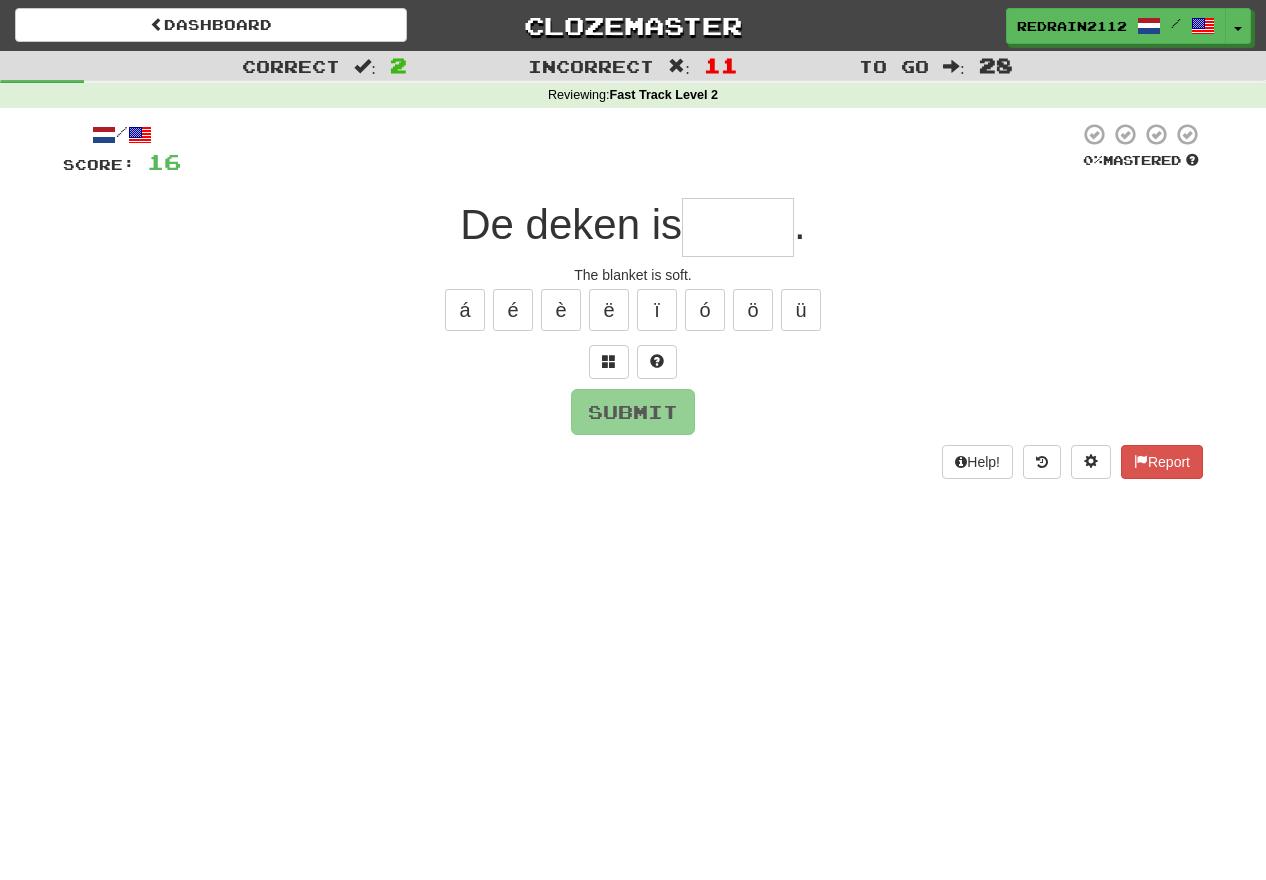 type on "*" 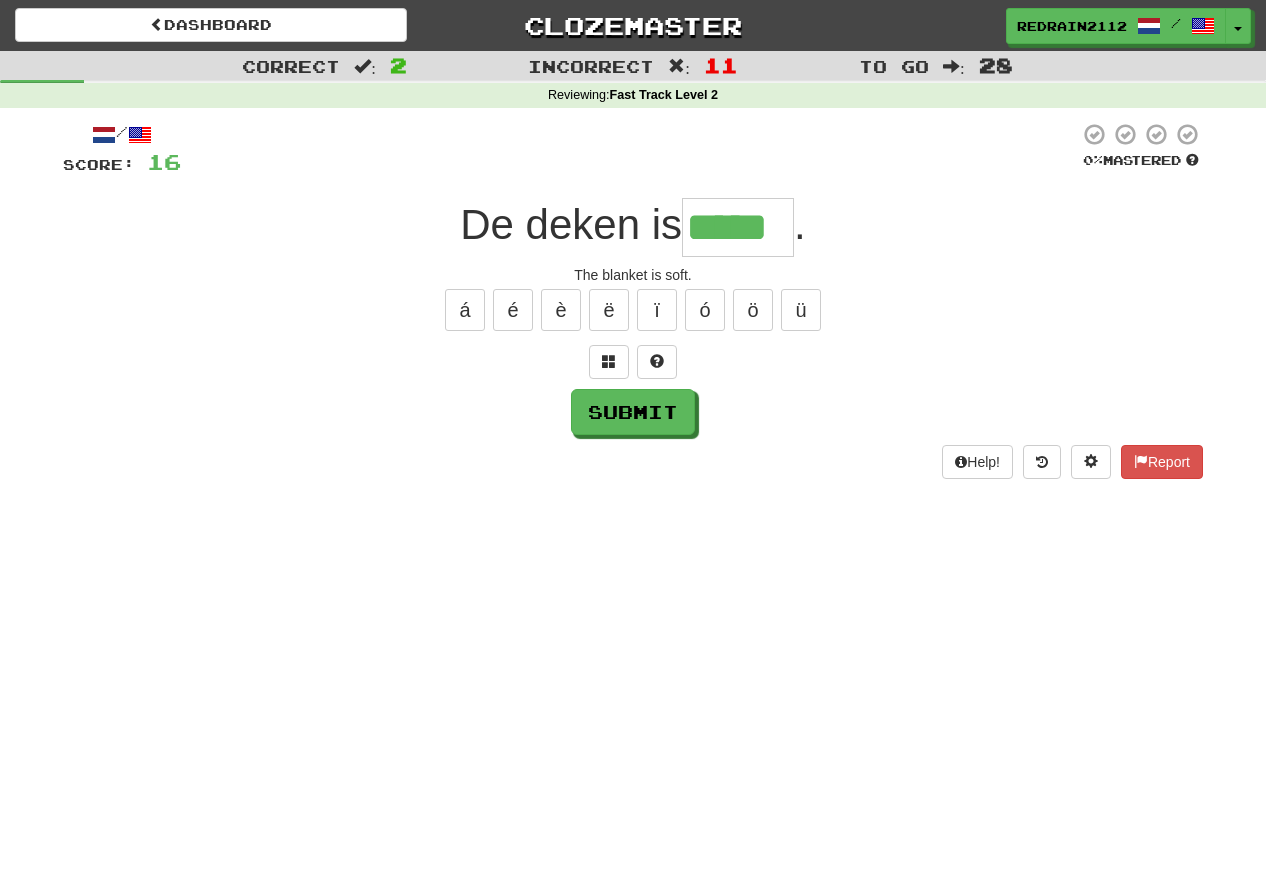 type on "*****" 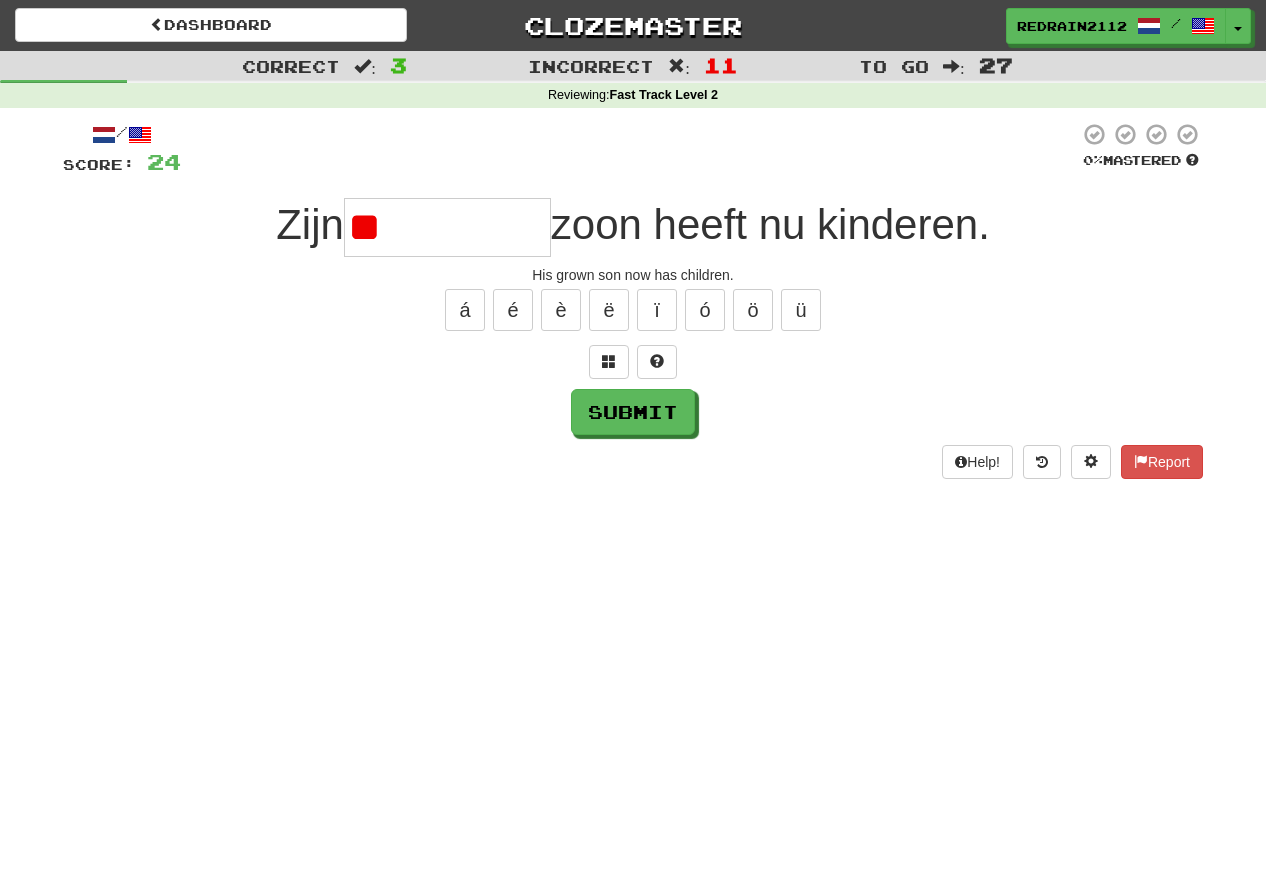 type on "*" 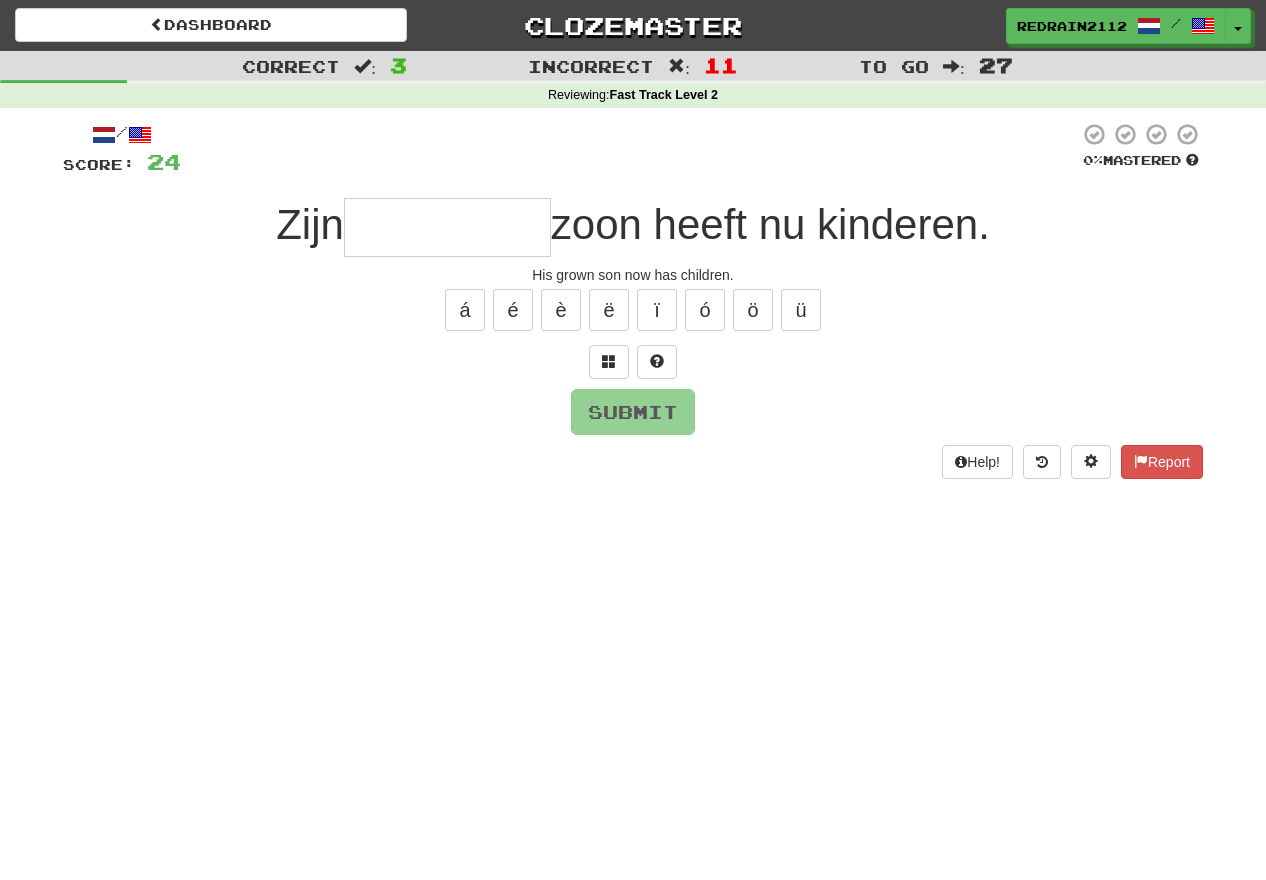 type on "*********" 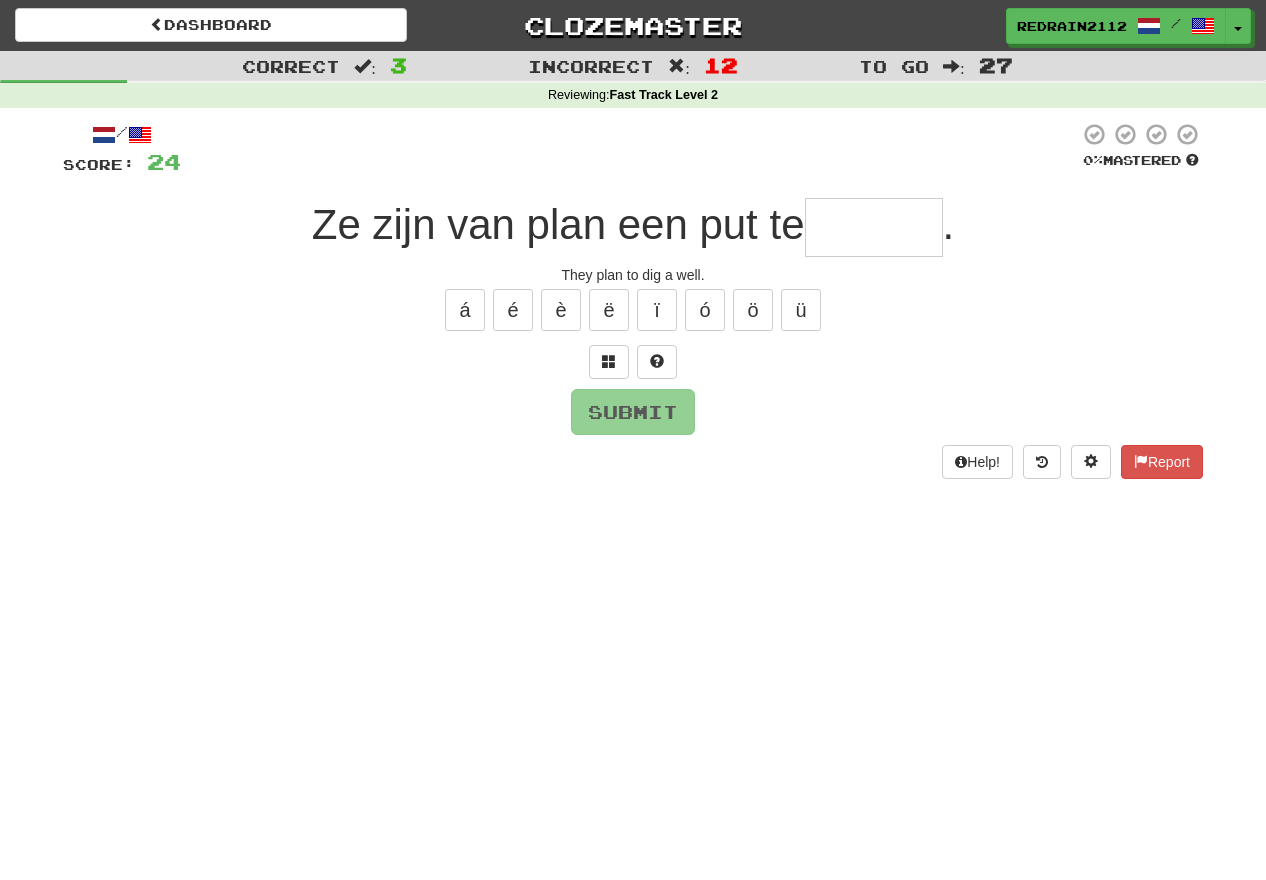 type on "******" 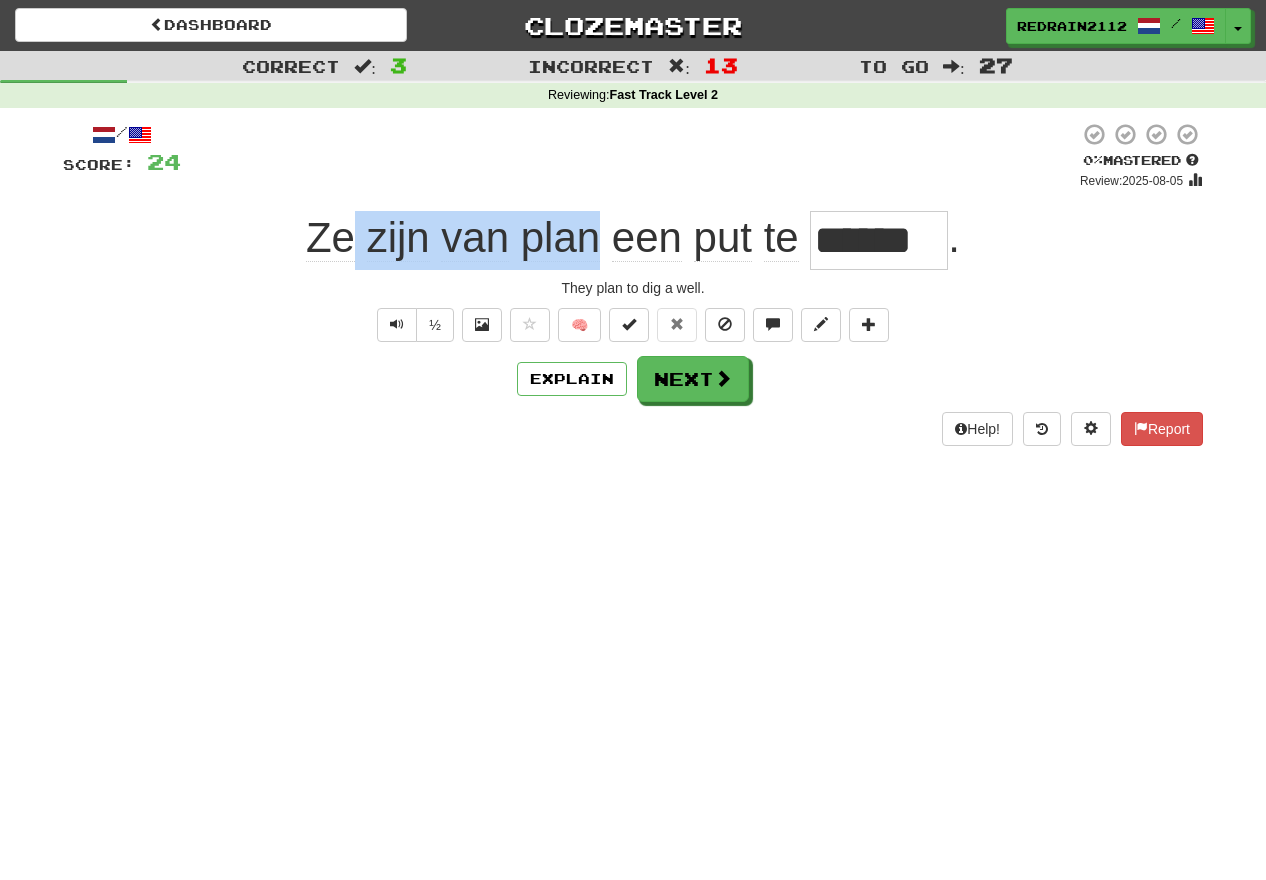 drag, startPoint x: 359, startPoint y: 252, endPoint x: 586, endPoint y: 253, distance: 227.0022 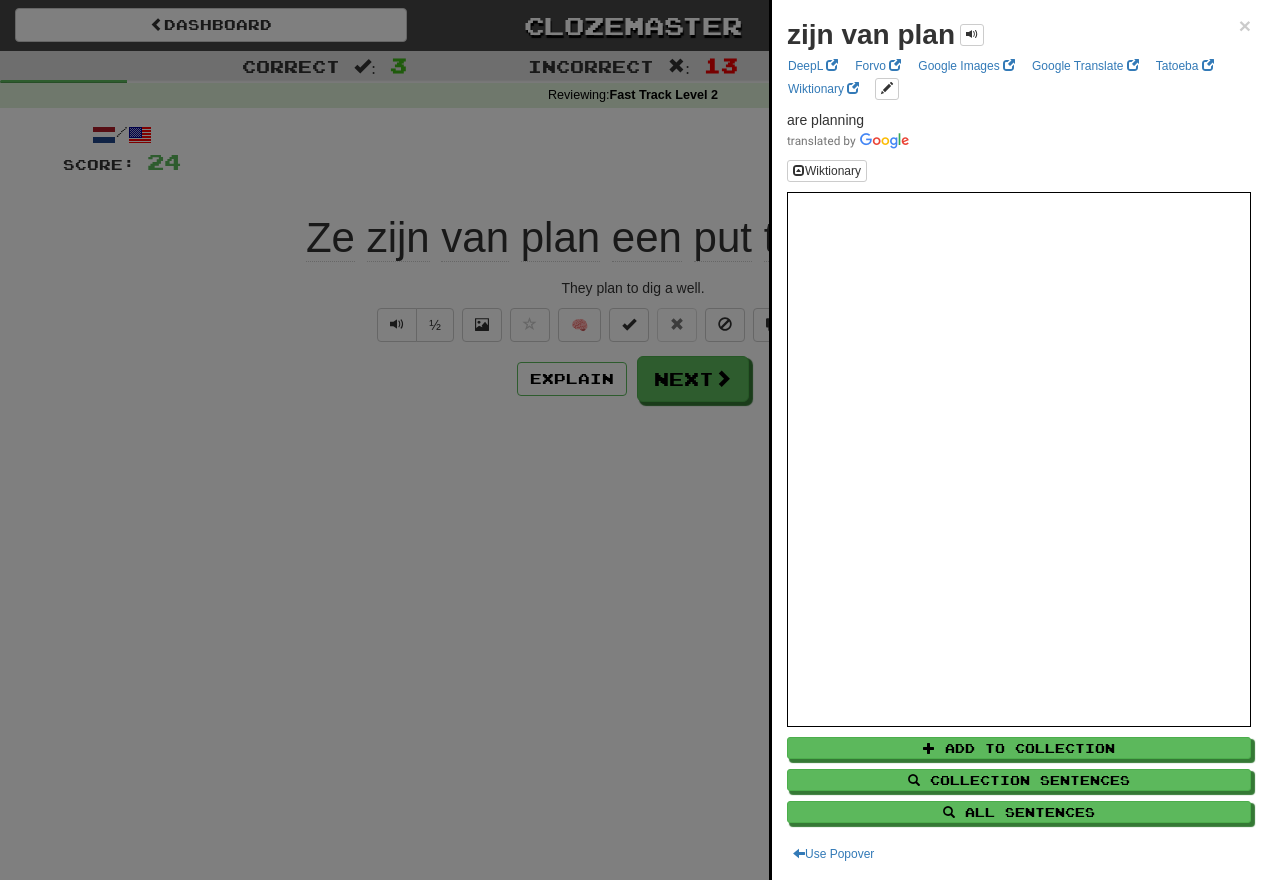 click at bounding box center [633, 440] 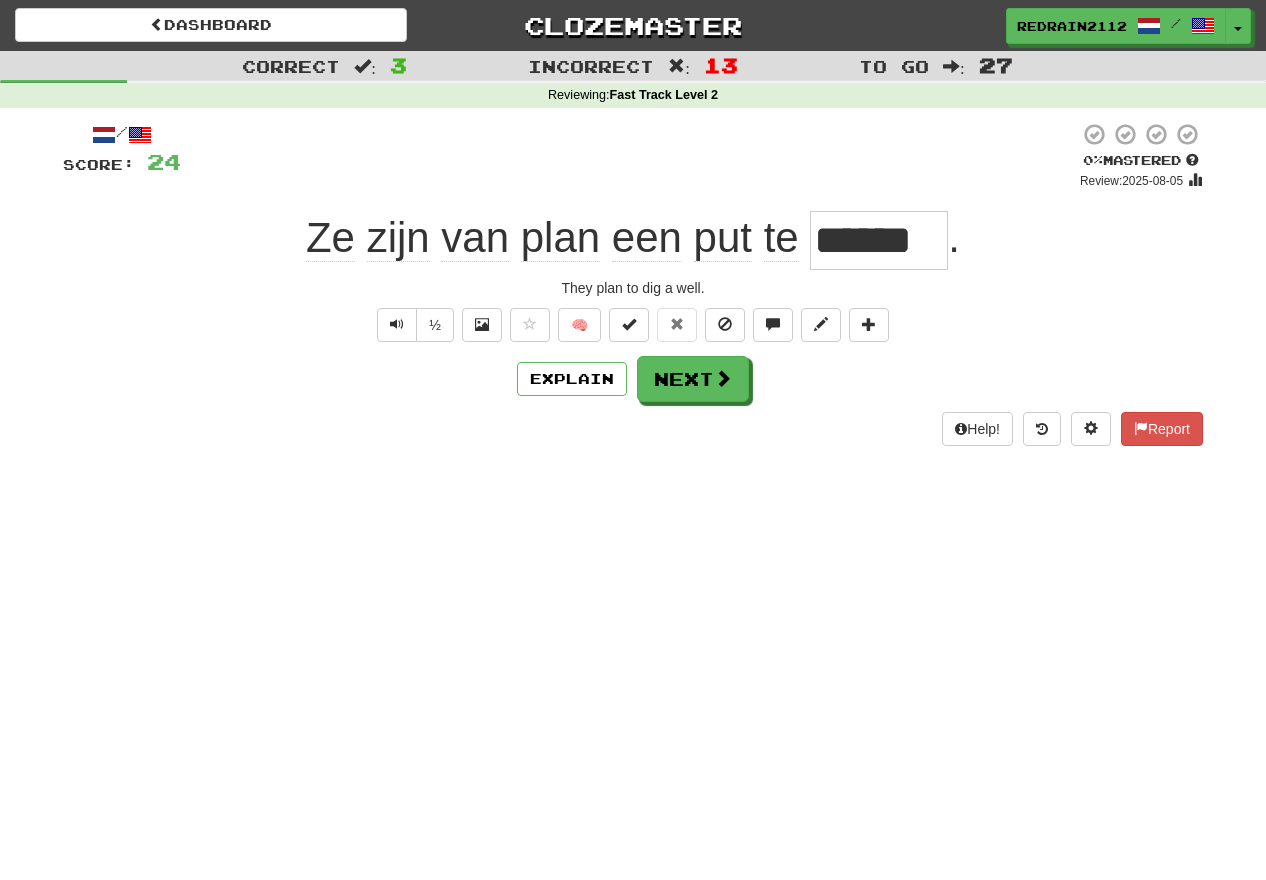 click on "/  Score:   24 0 %  Mastered Review:  2025-08-05 Ze   zijn   van   plan   een   put   te   ****** . They plan to dig a well. ½ 🧠 Explain Next  Help!  Report" at bounding box center (633, 284) 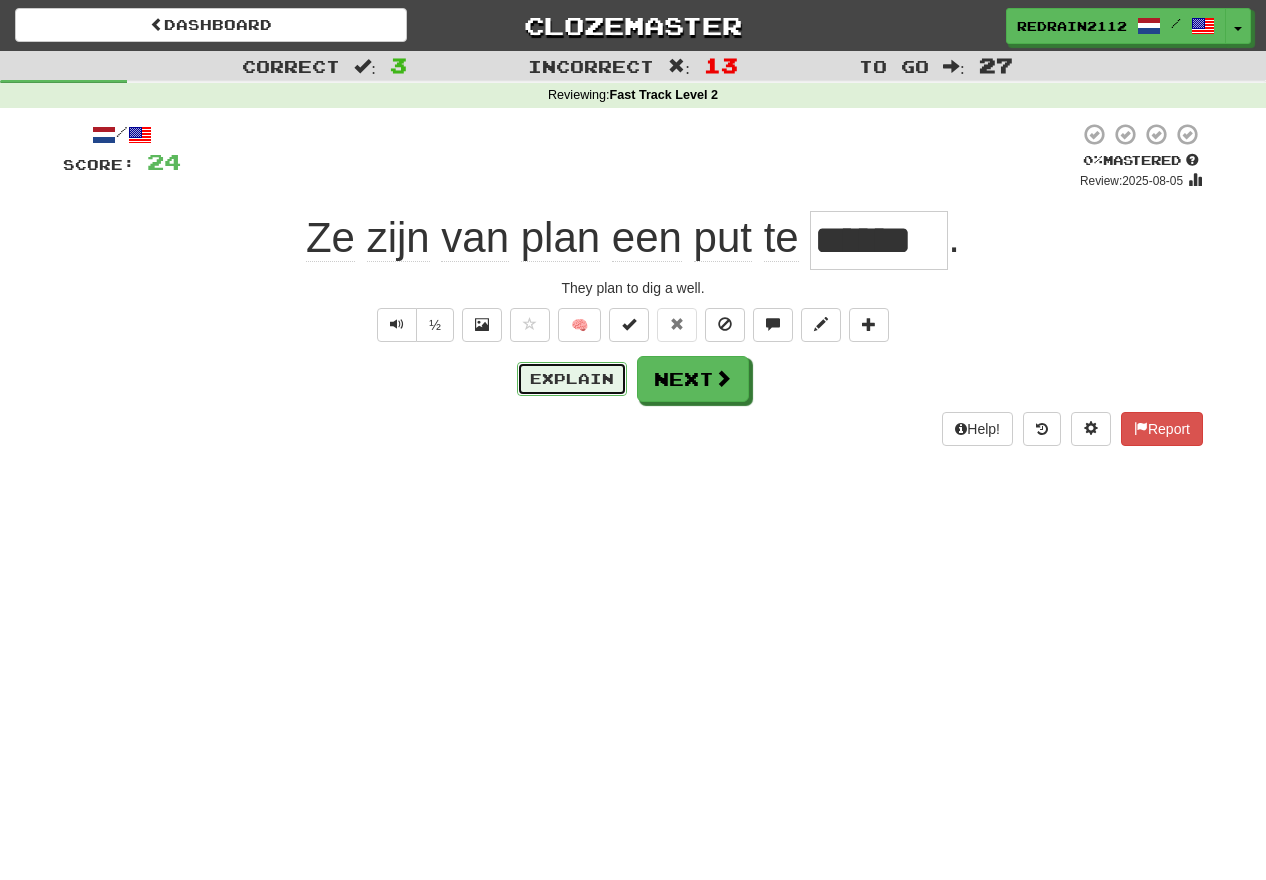 click on "Explain" at bounding box center (572, 379) 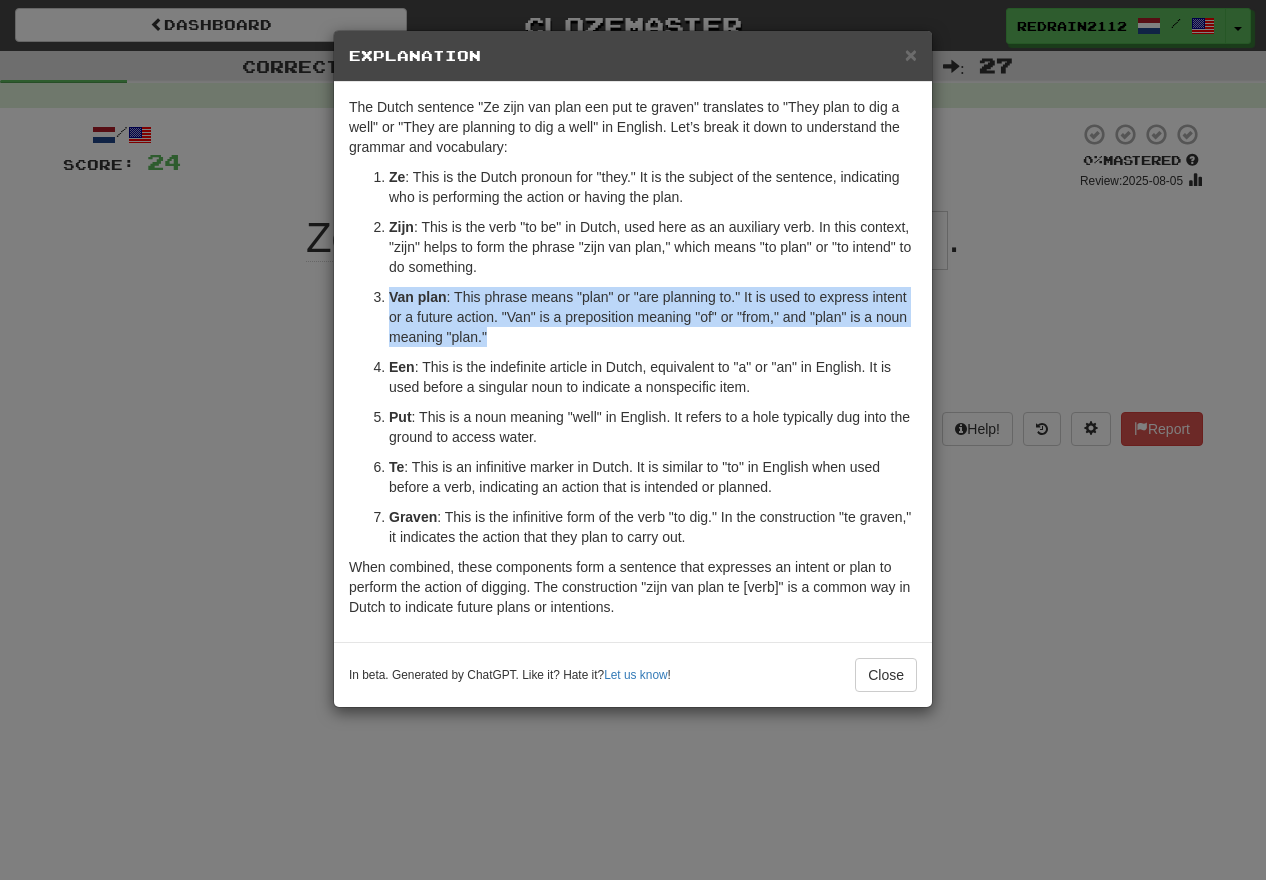drag, startPoint x: 386, startPoint y: 291, endPoint x: 611, endPoint y: 344, distance: 231.15796 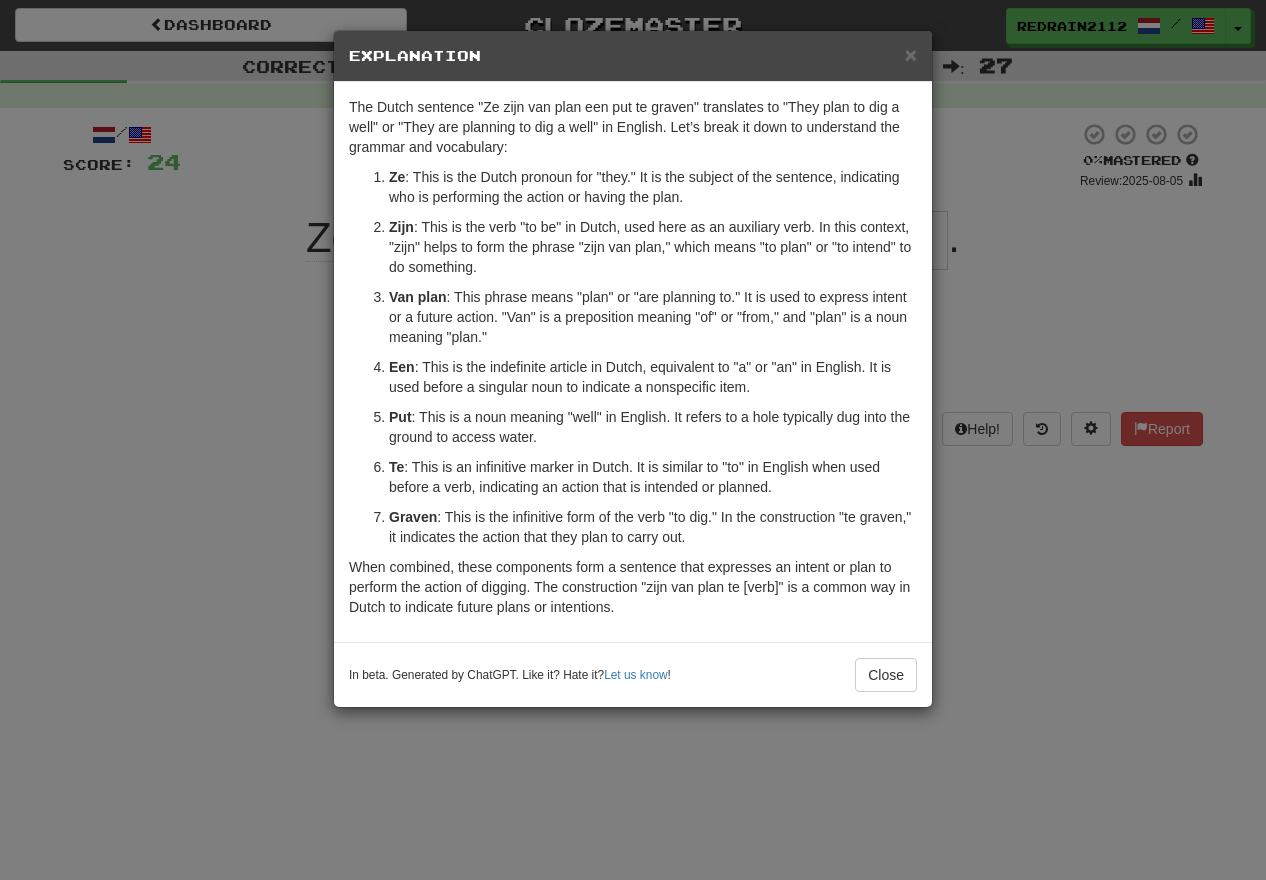 click on "× Explanation The Dutch sentence "Ze zijn van plan een put te graven" translates to "They plan to dig a well" or "They are planning to dig a well" in English. Let’s break it down to understand the grammar and vocabulary:
Ze : This is the Dutch pronoun for "they." It is the subject of the sentence, indicating who is performing the action or having the plan.
Zijn : This is the verb "to be" in Dutch, used here as an auxiliary verb. In this context, "zijn" helps to form the phrase "zijn van plan," which means "to plan" or "to intend" to do something.
Van plan : This phrase means "plan" or "are planning to." It is used to express intent or a future action. "Van" is a preposition meaning "of" or "from," and "plan" is a noun meaning "plan."
Een : This is the indefinite article in Dutch, equivalent to "a" or "an" in English. It is used before a singular noun to indicate a nonspecific item.
Put
Te
Graven
In beta. Generated by ChatGPT. Like it? Hate it?  Let us know !" at bounding box center (633, 440) 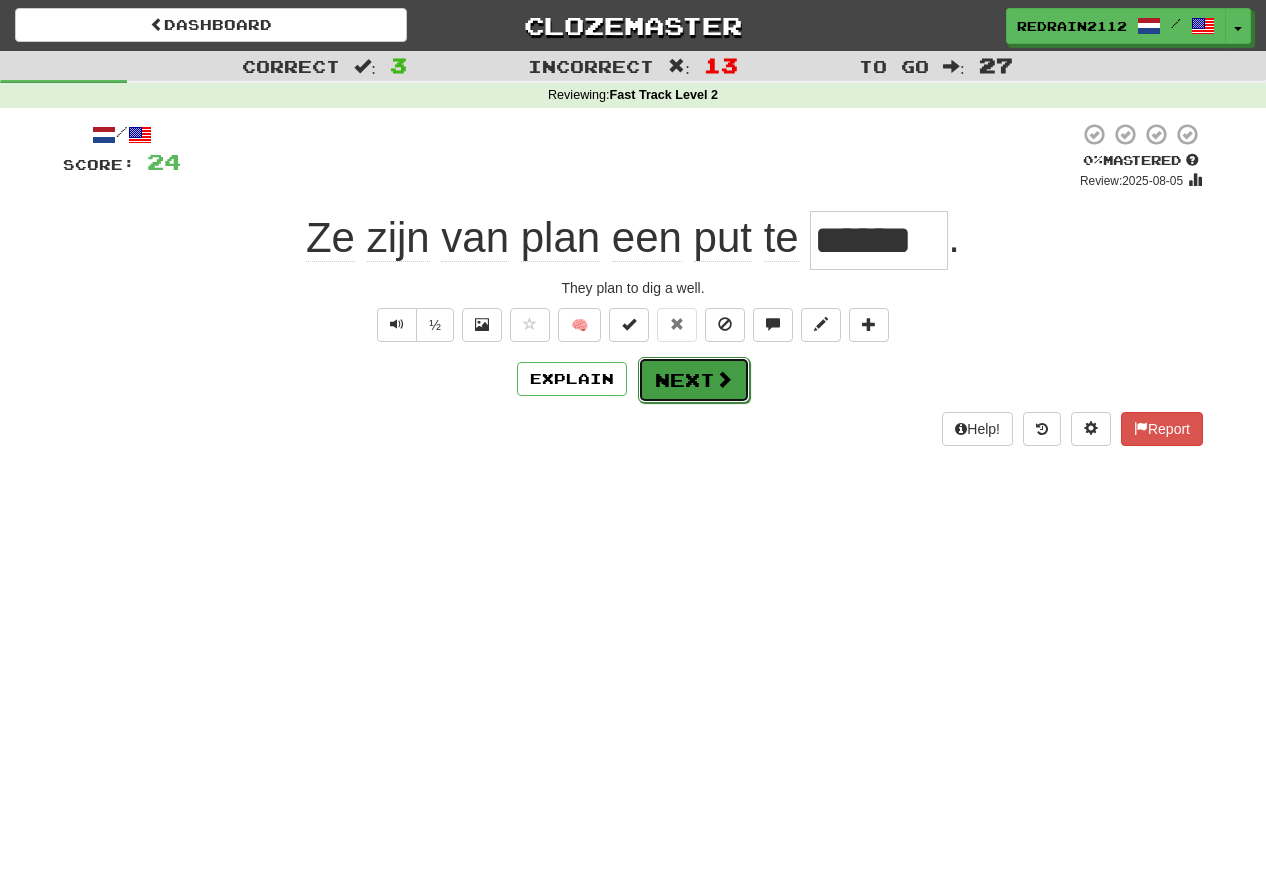 click on "Next" at bounding box center (694, 380) 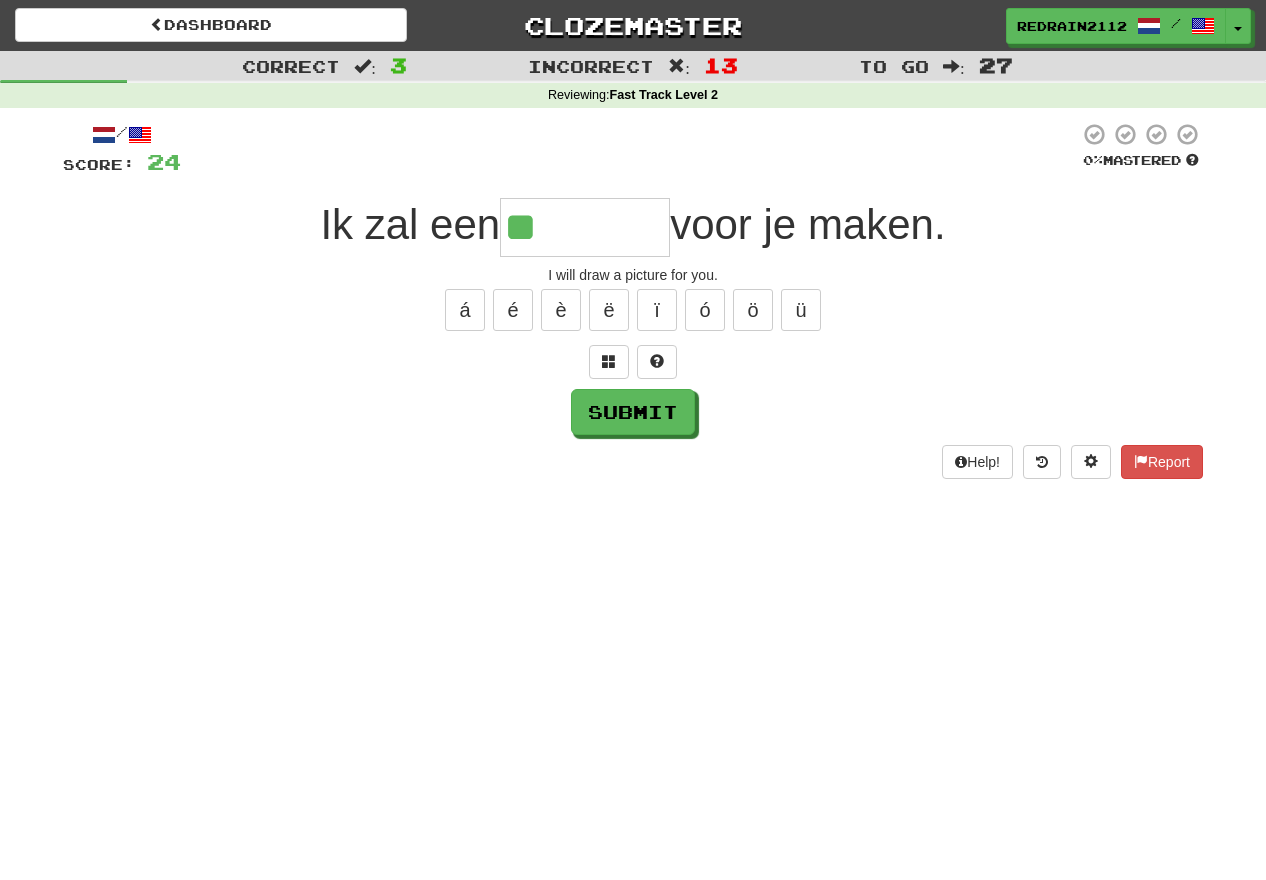 type on "********" 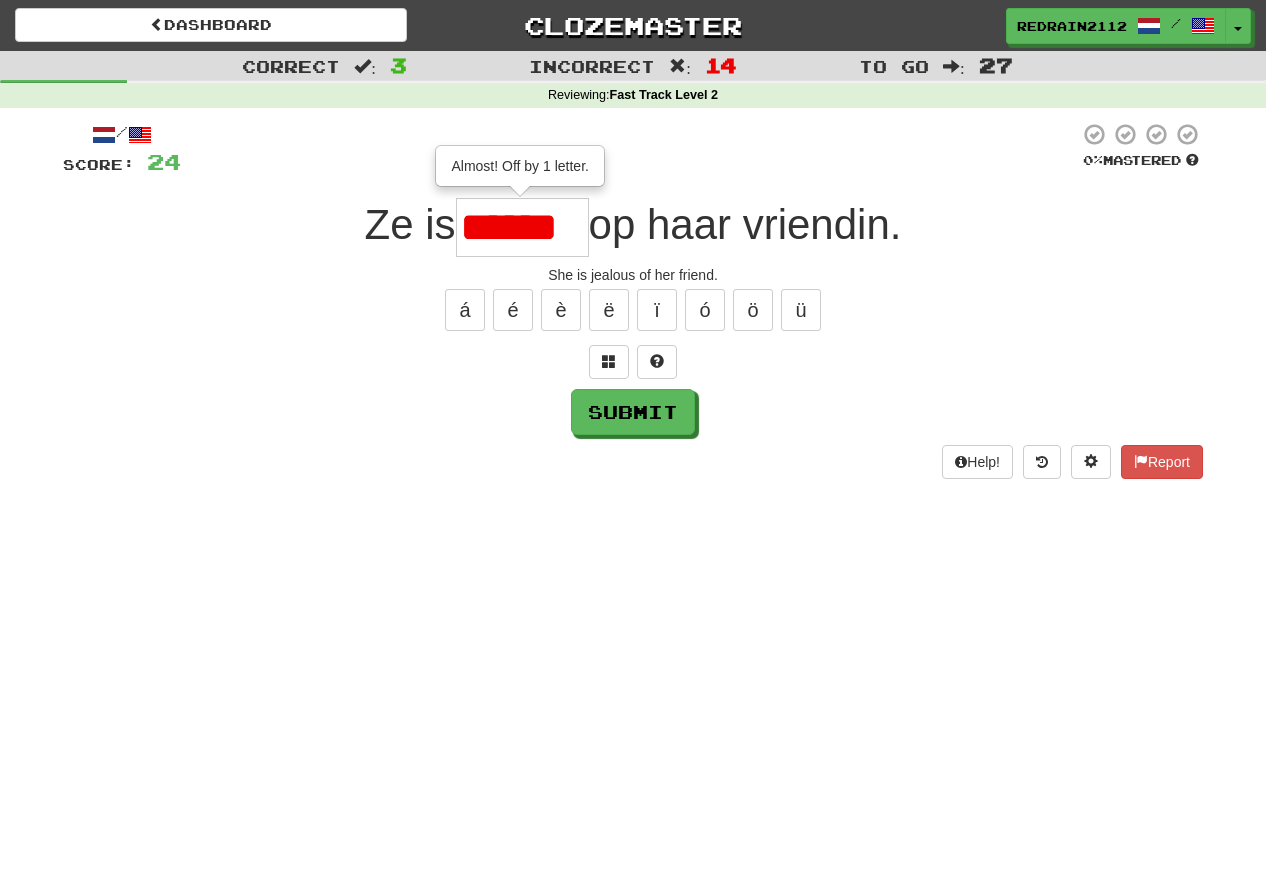 type on "*******" 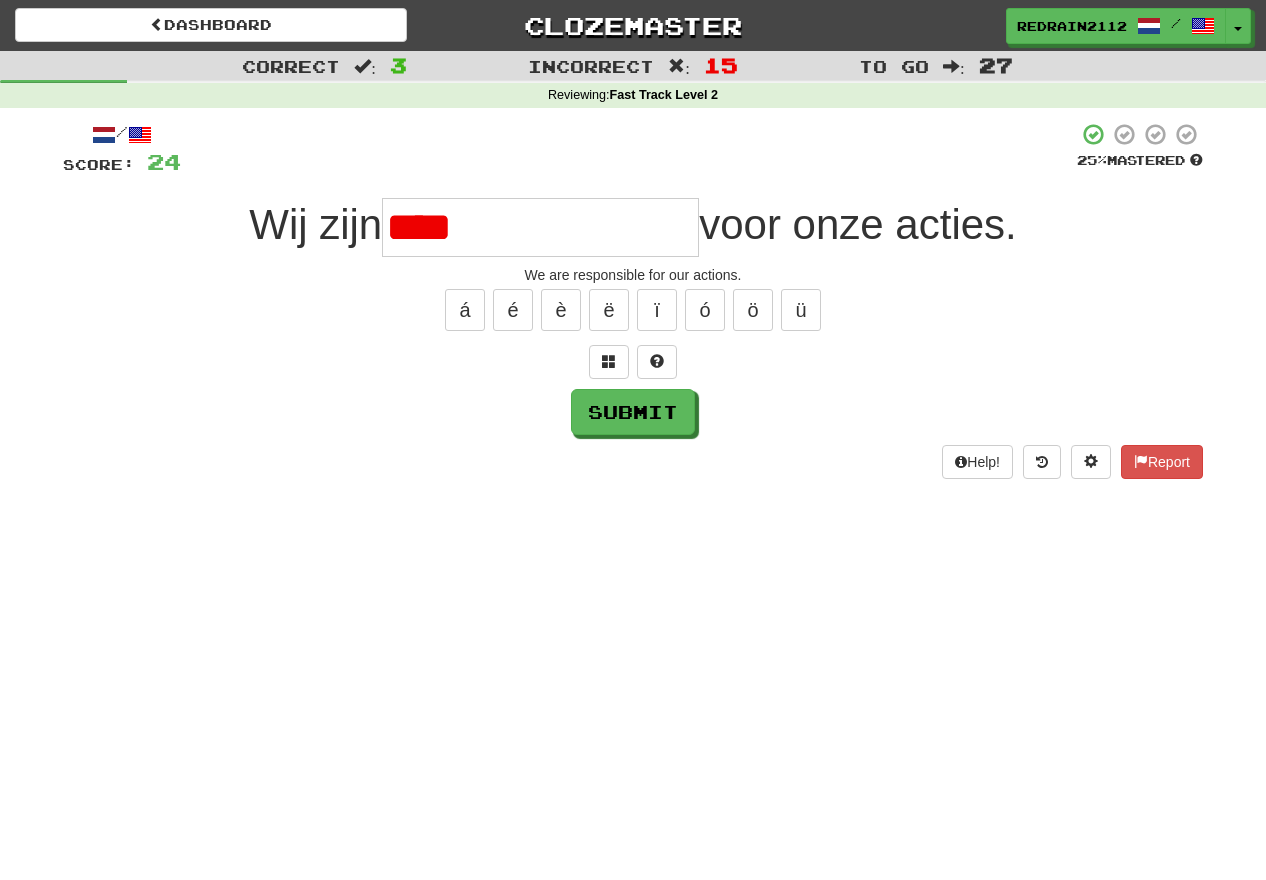 type on "**********" 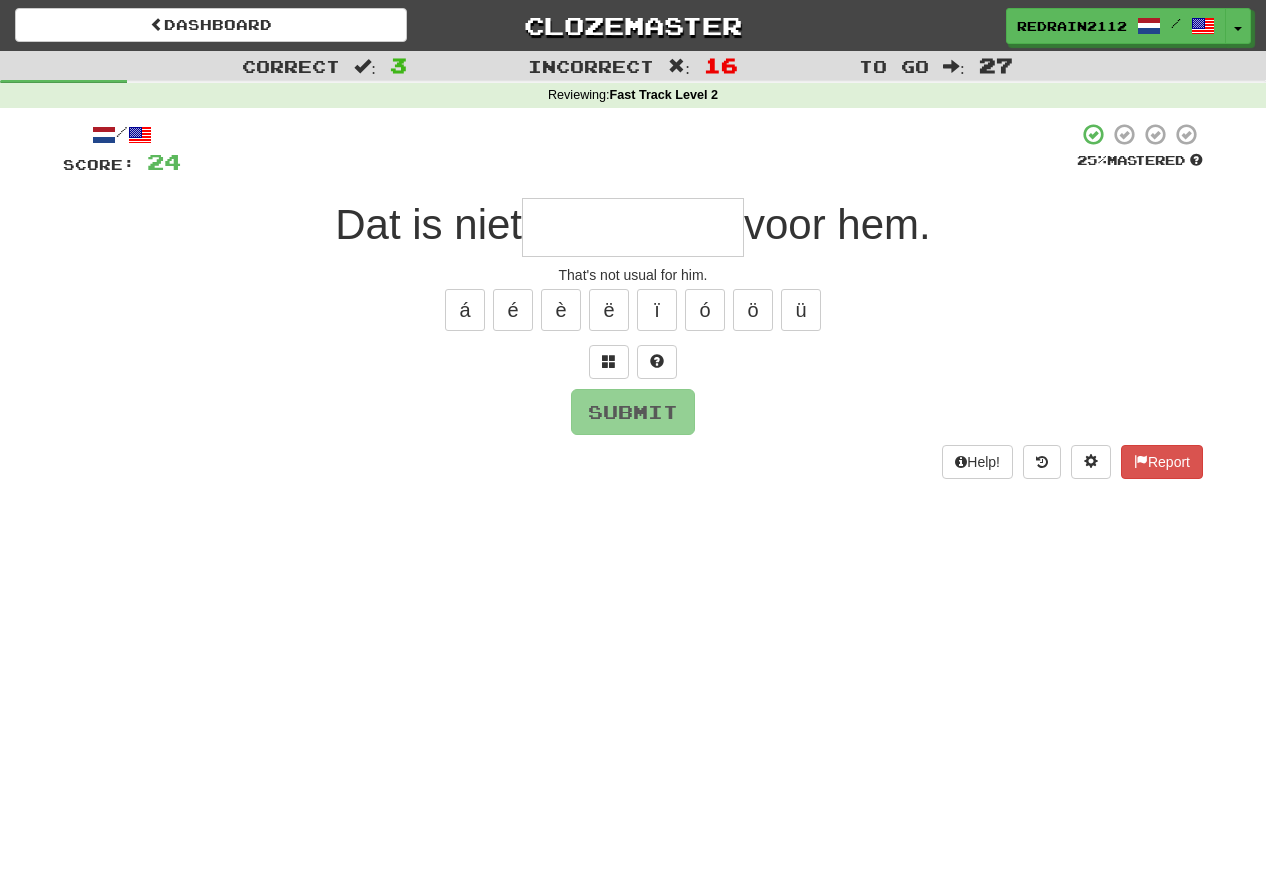 type on "*" 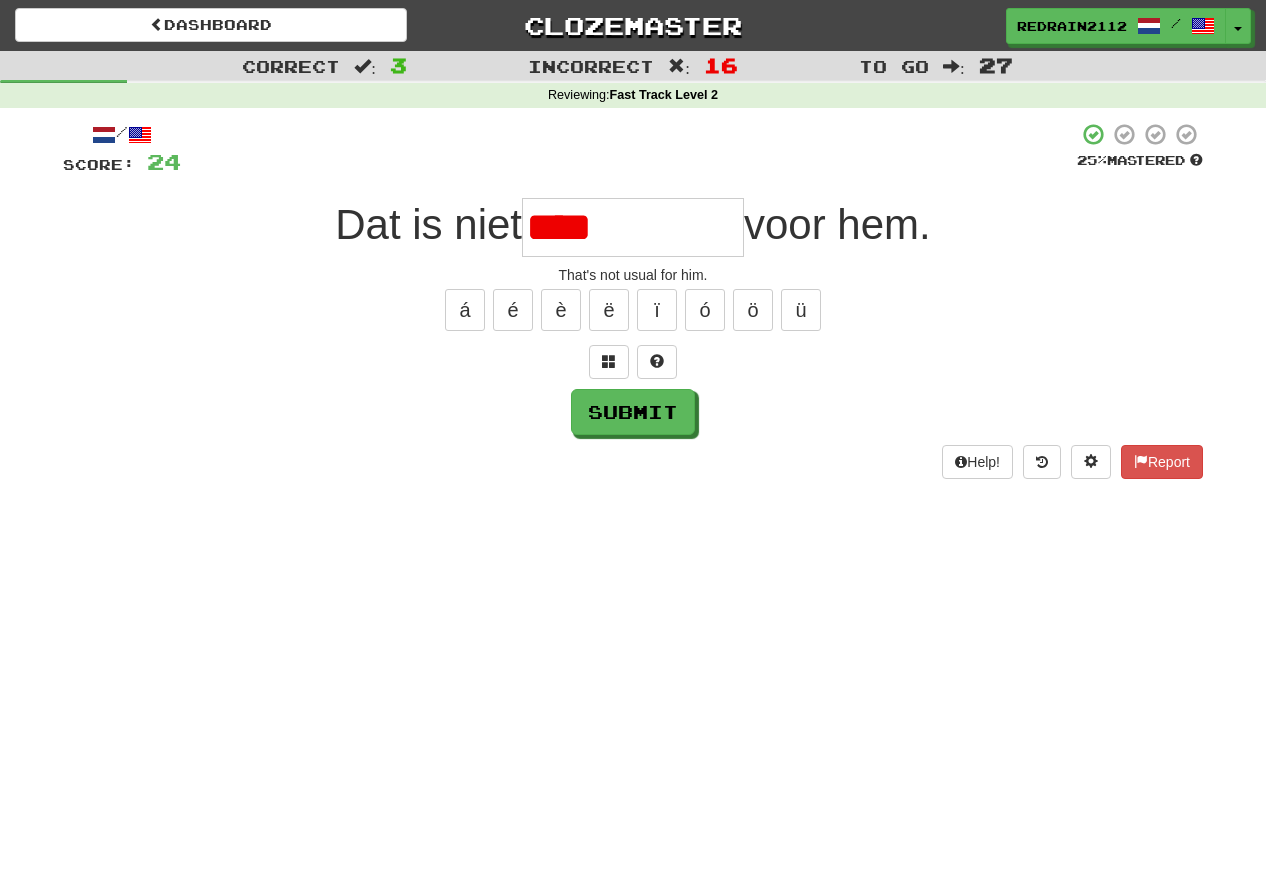 type on "**********" 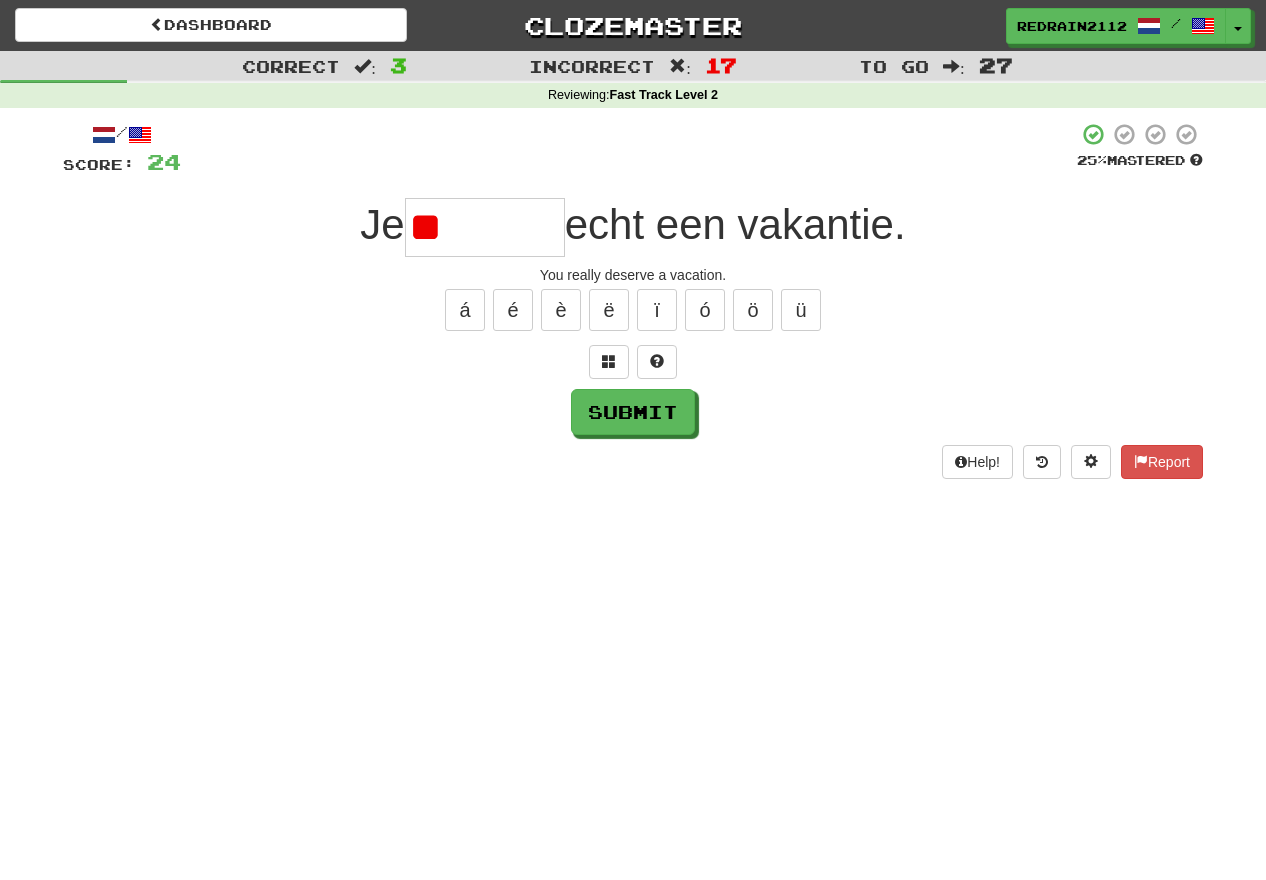type on "*" 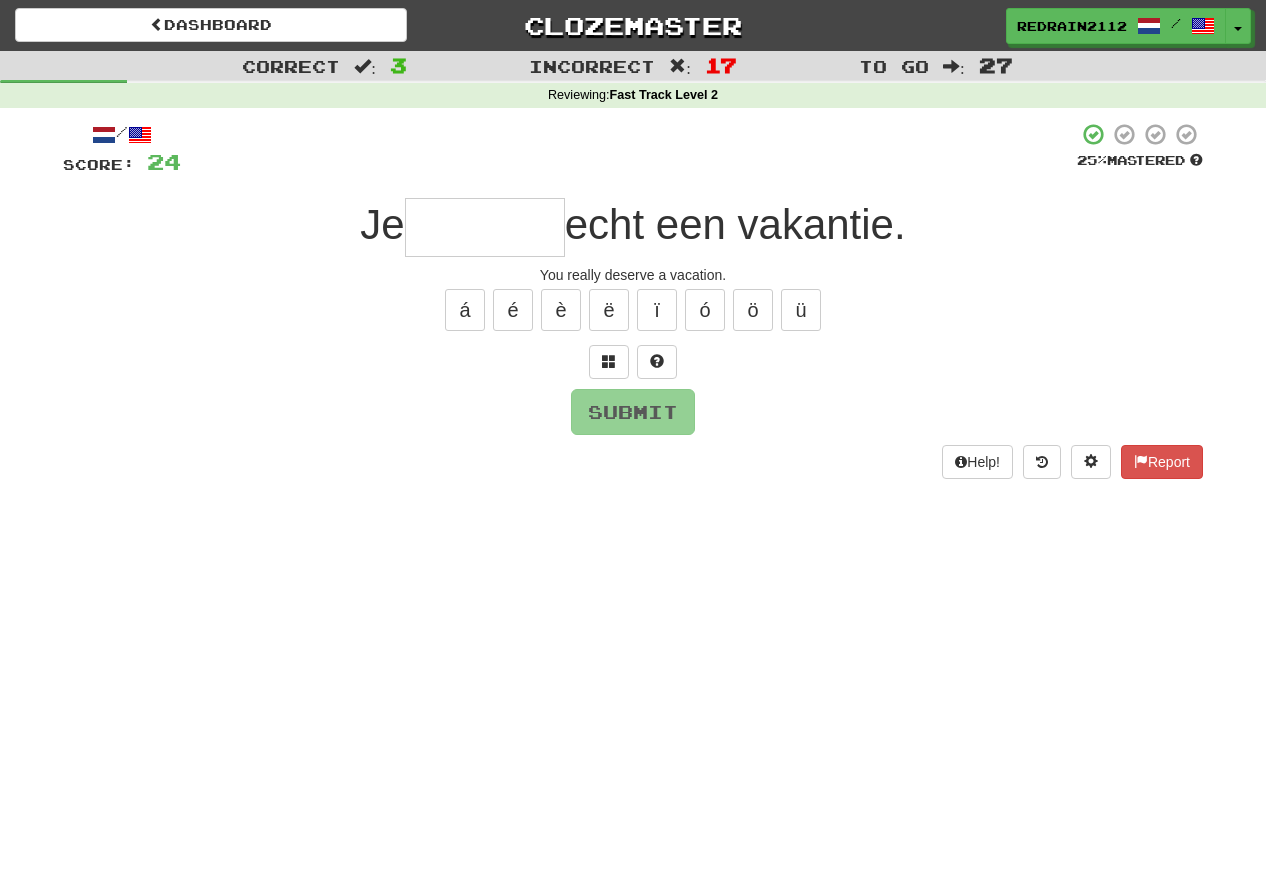 type on "*" 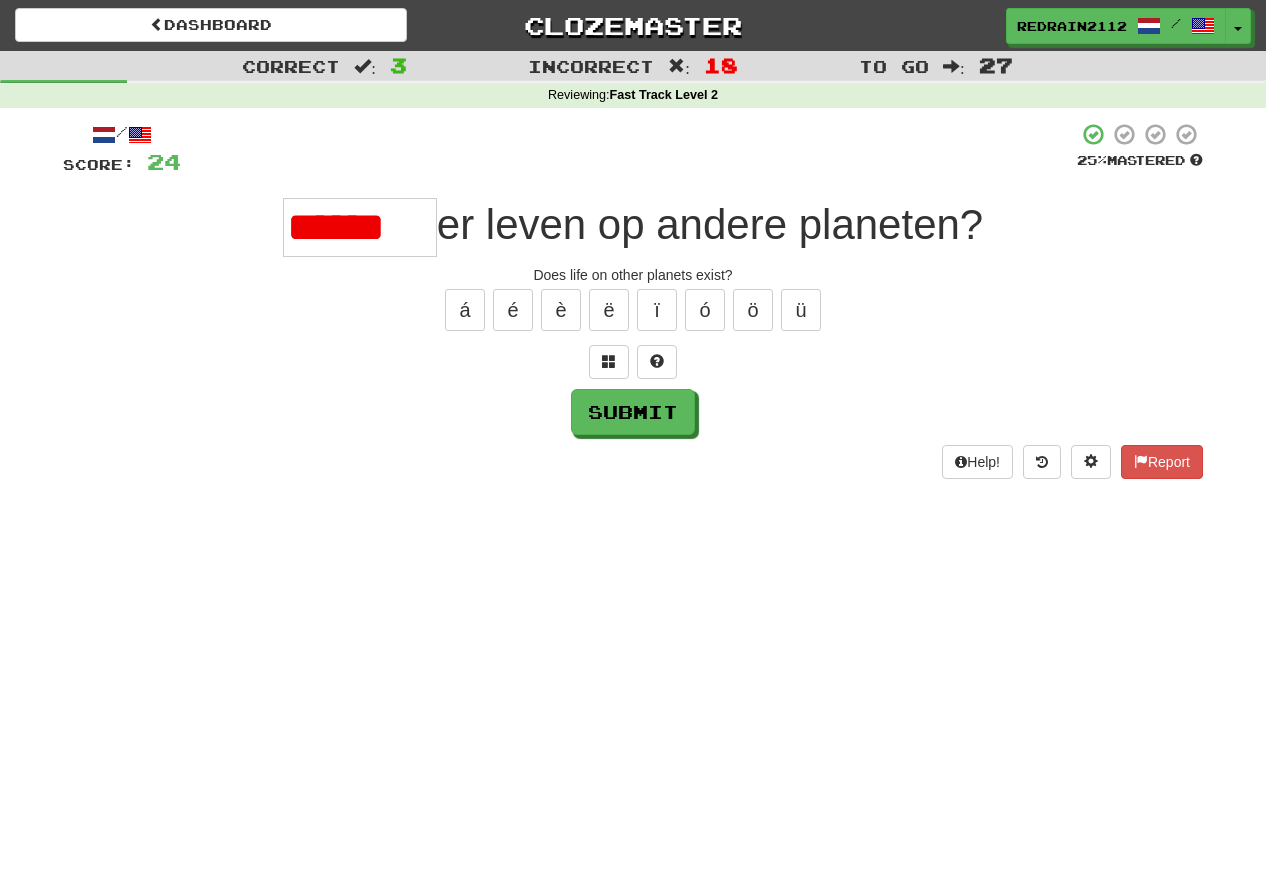 scroll, scrollTop: 0, scrollLeft: 0, axis: both 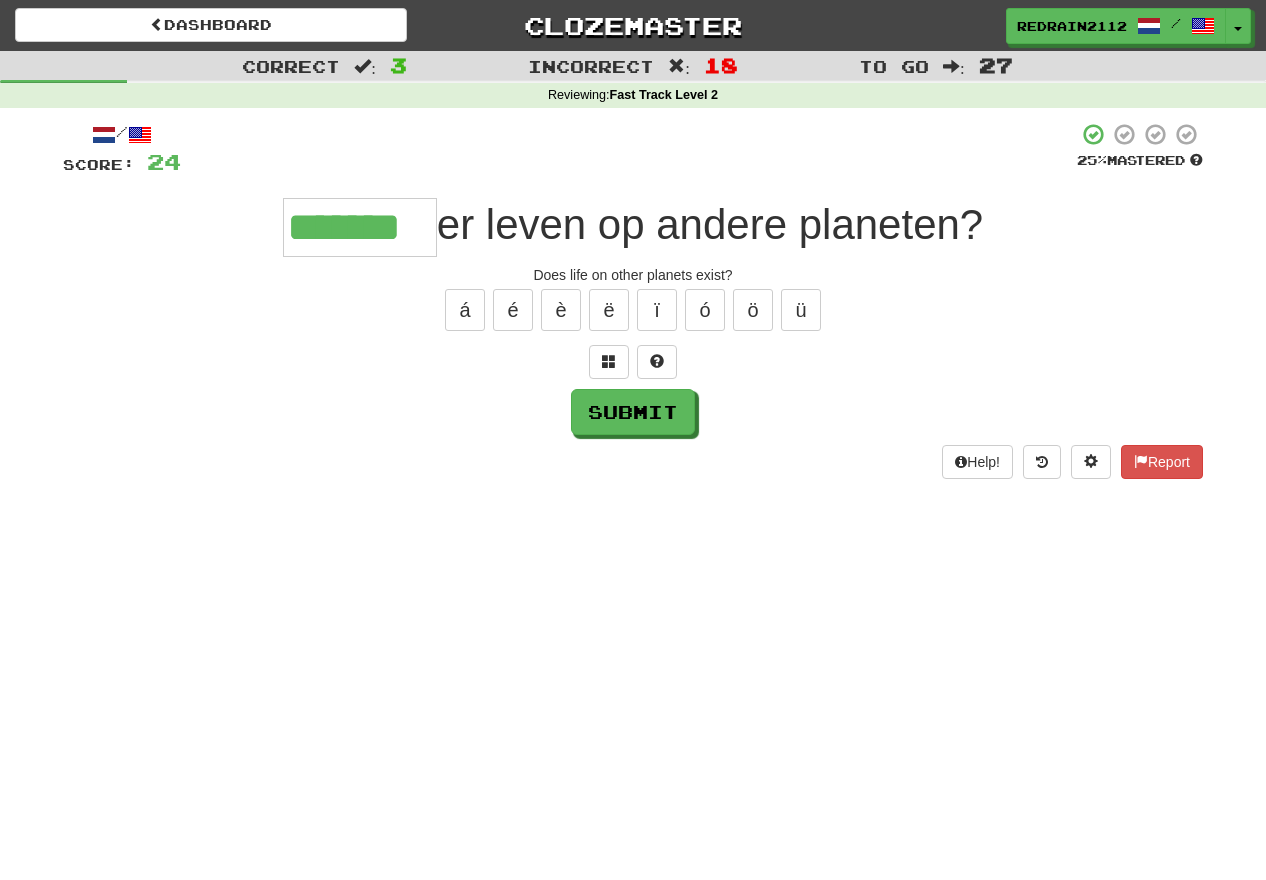 type on "*******" 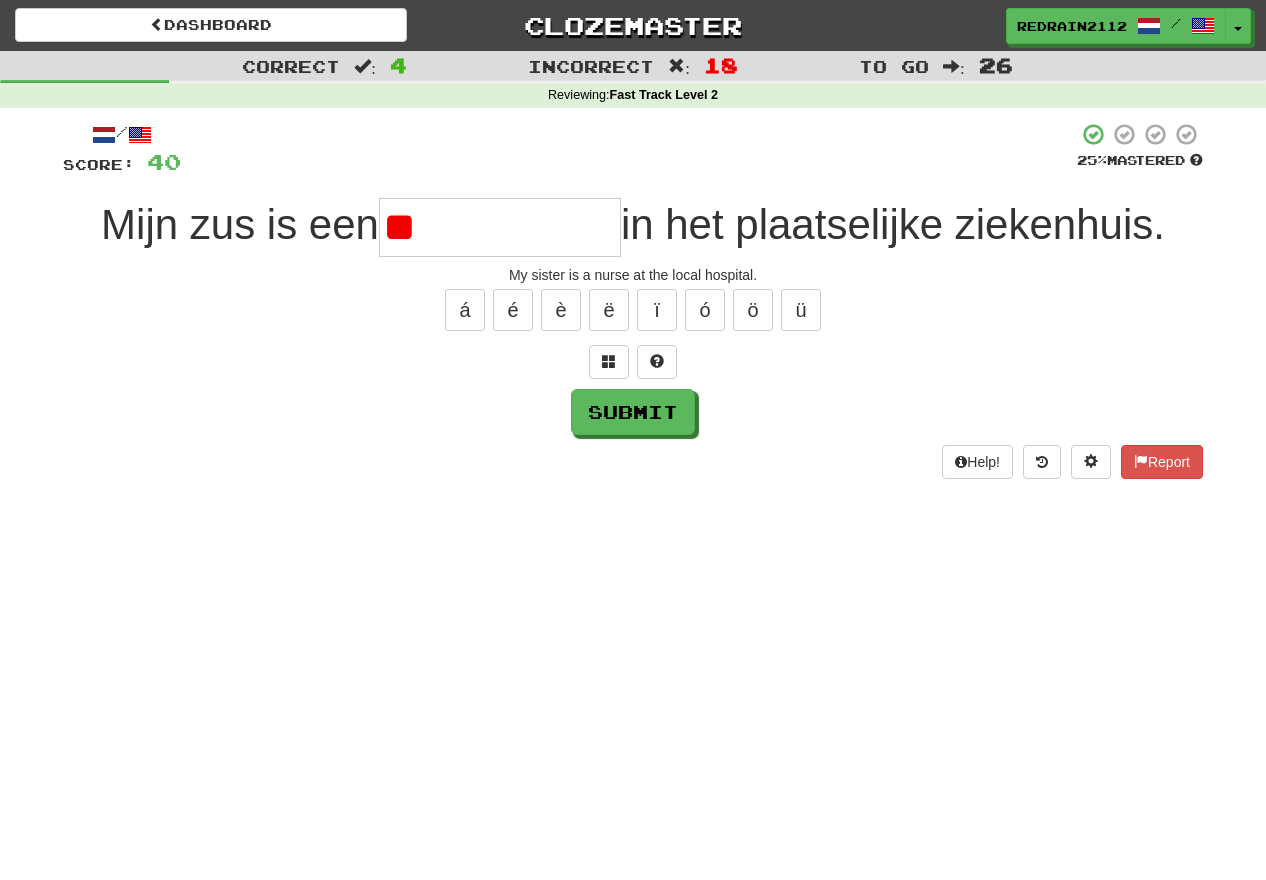type on "*" 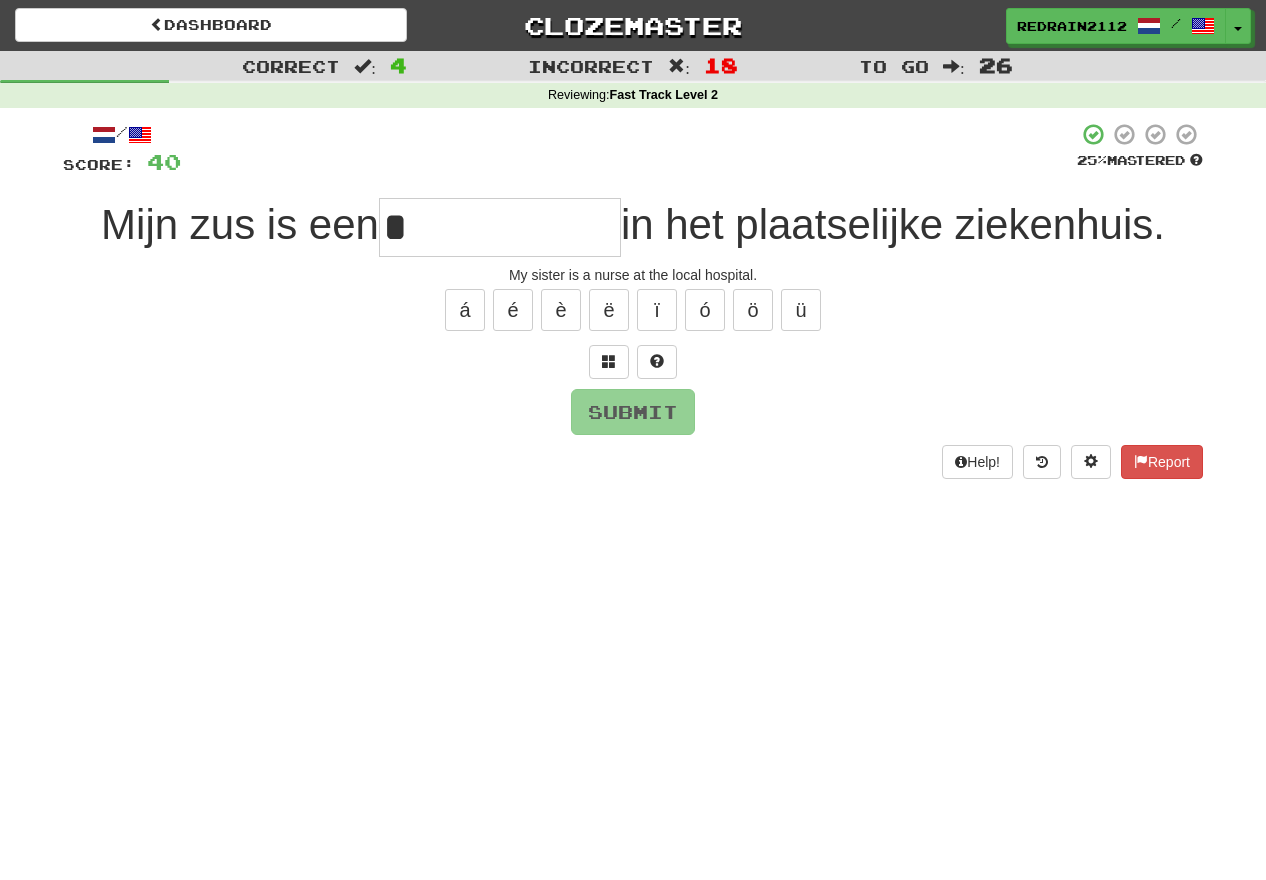 type on "**********" 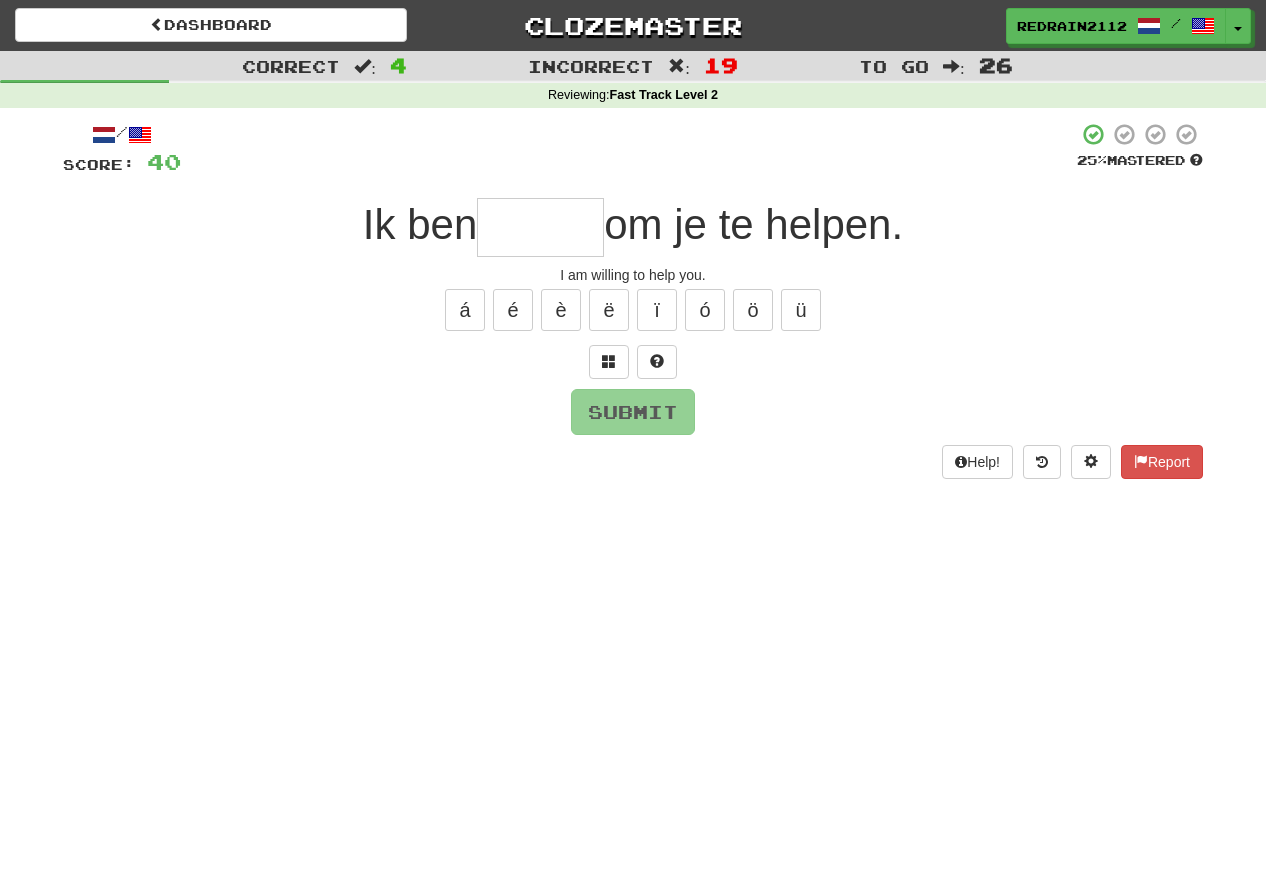 type on "*" 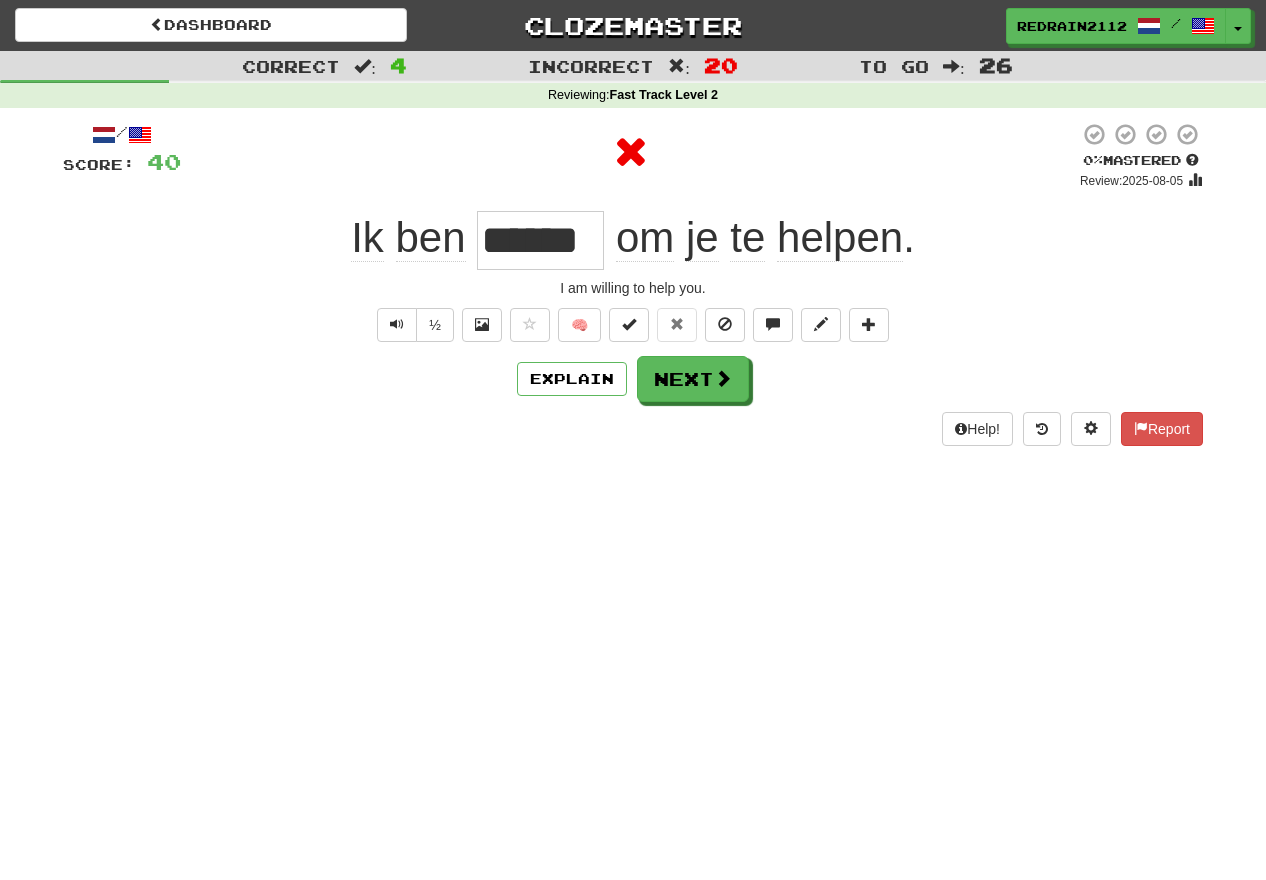 click on "******" at bounding box center [540, 240] 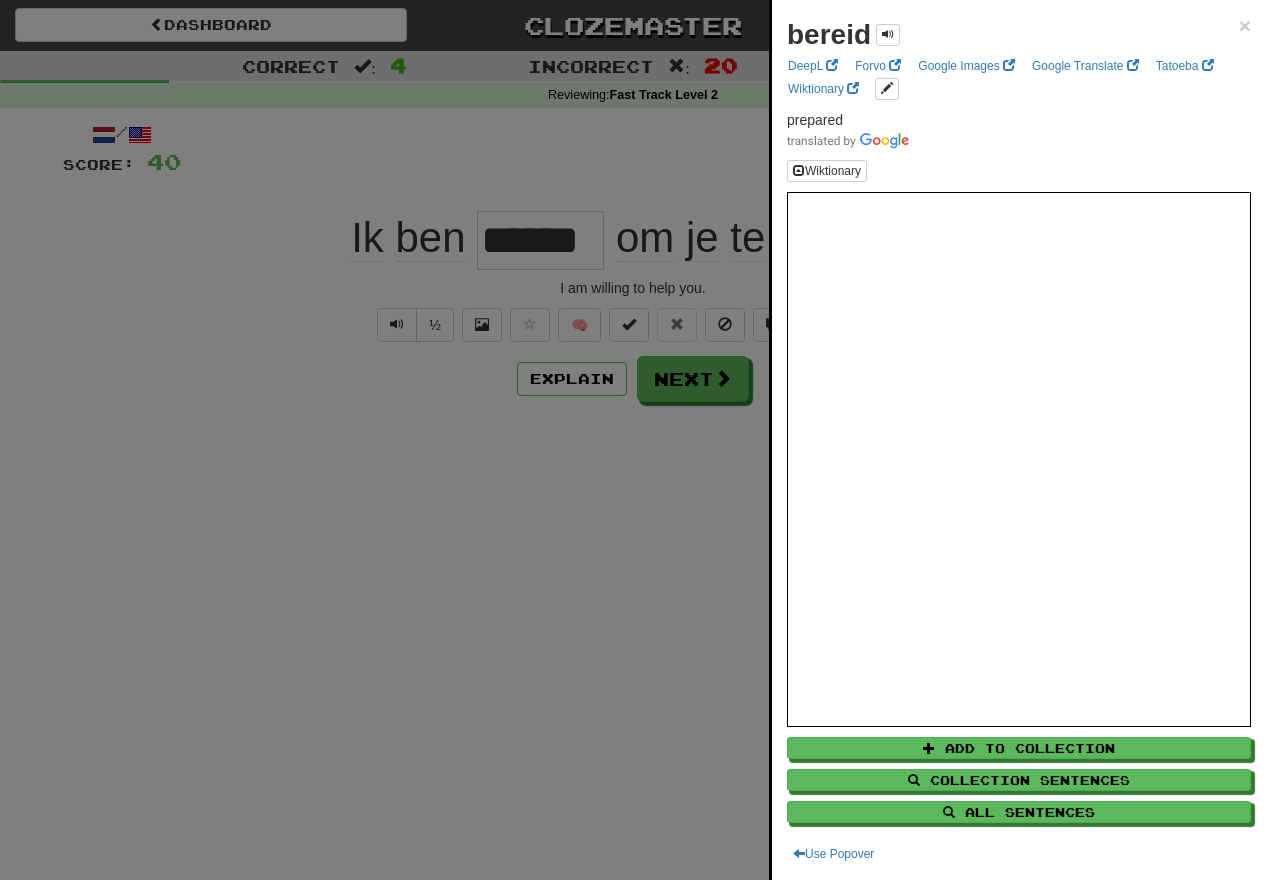 click at bounding box center (633, 440) 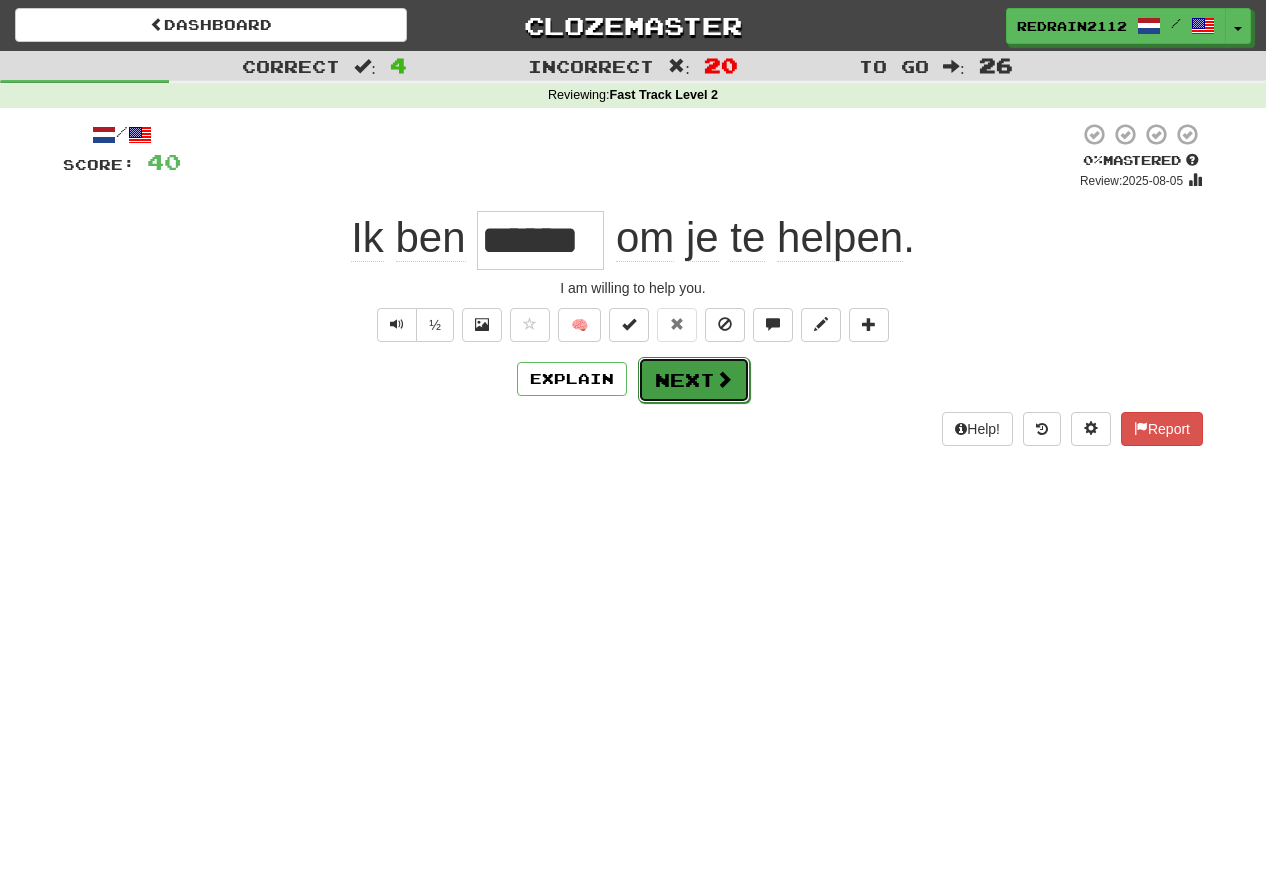 click on "Next" at bounding box center (694, 380) 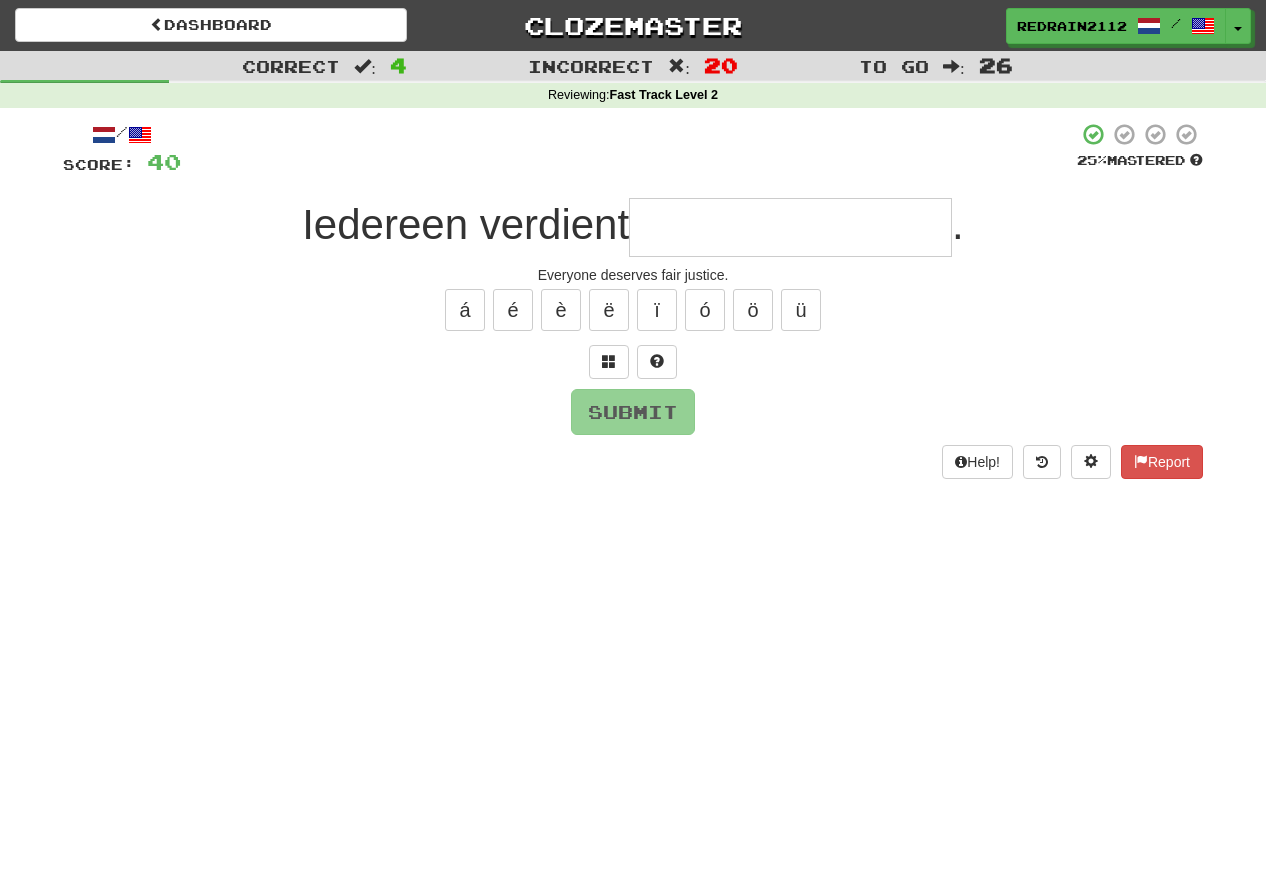 type on "*" 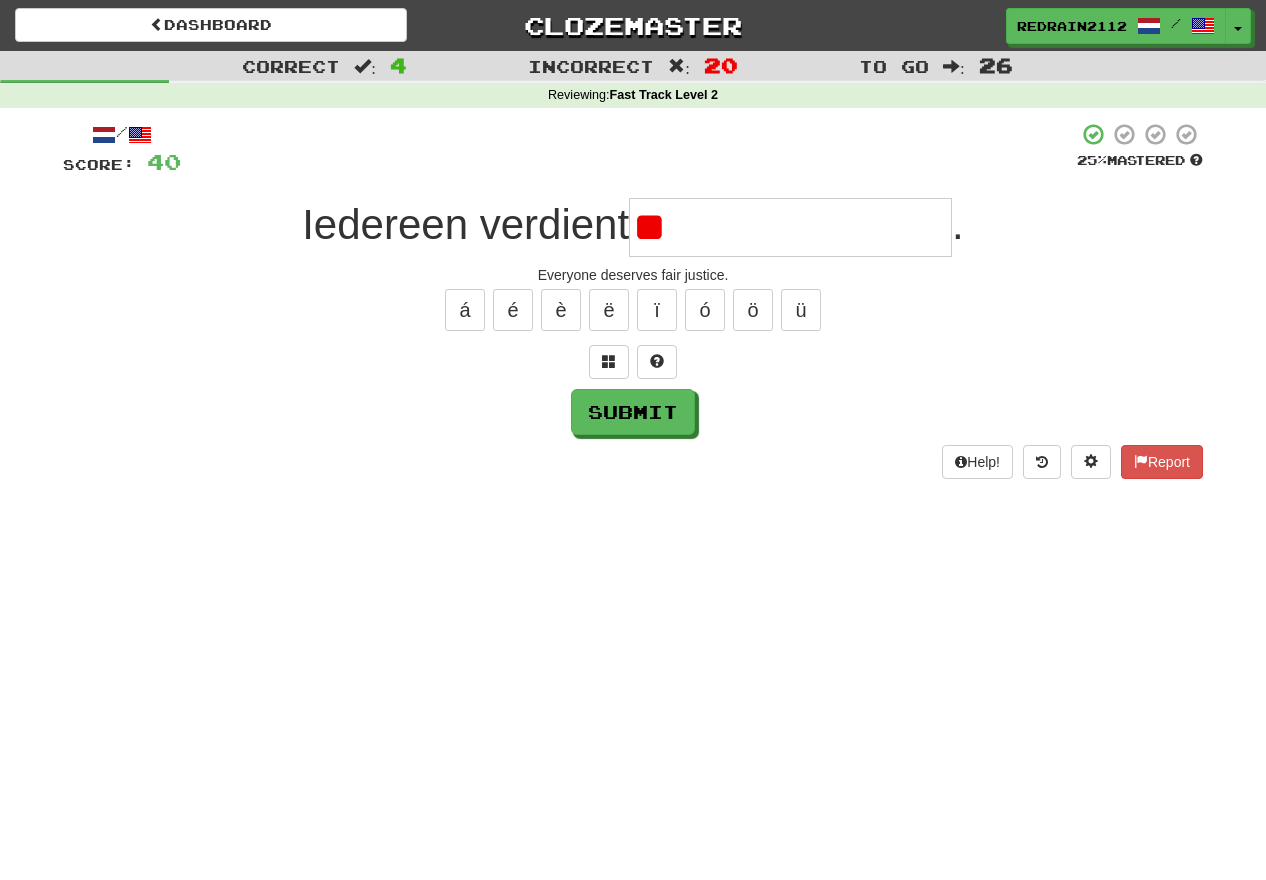 type on "*" 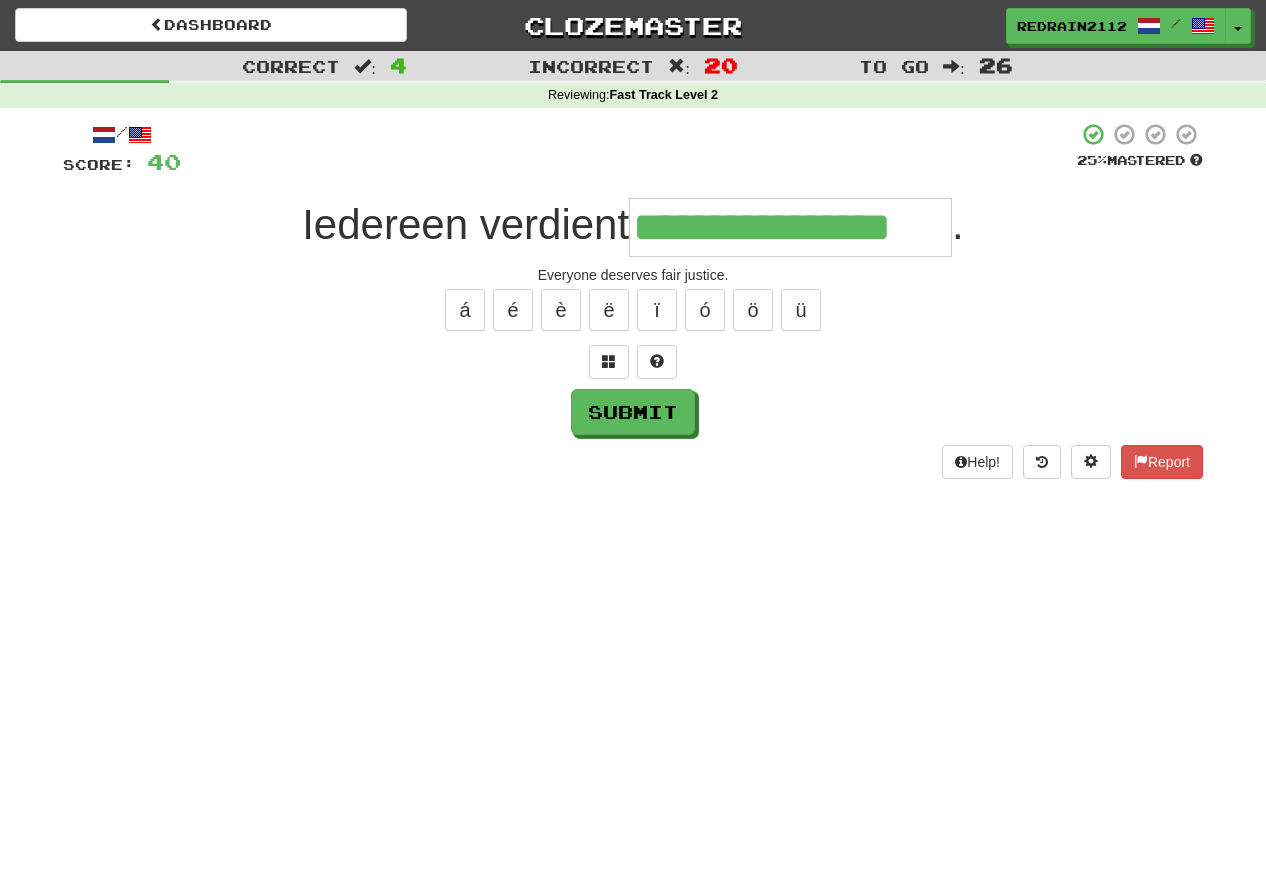 type on "**********" 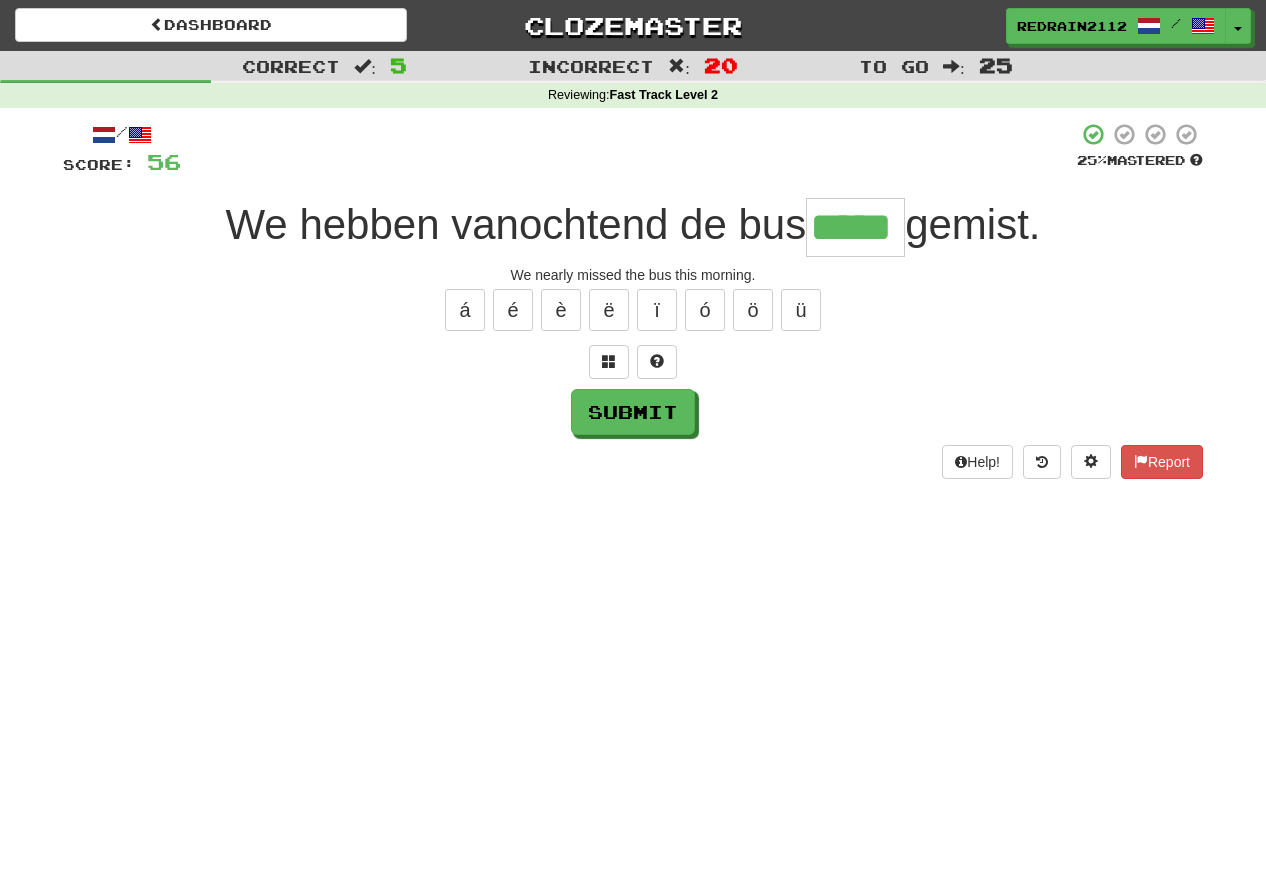 type on "*****" 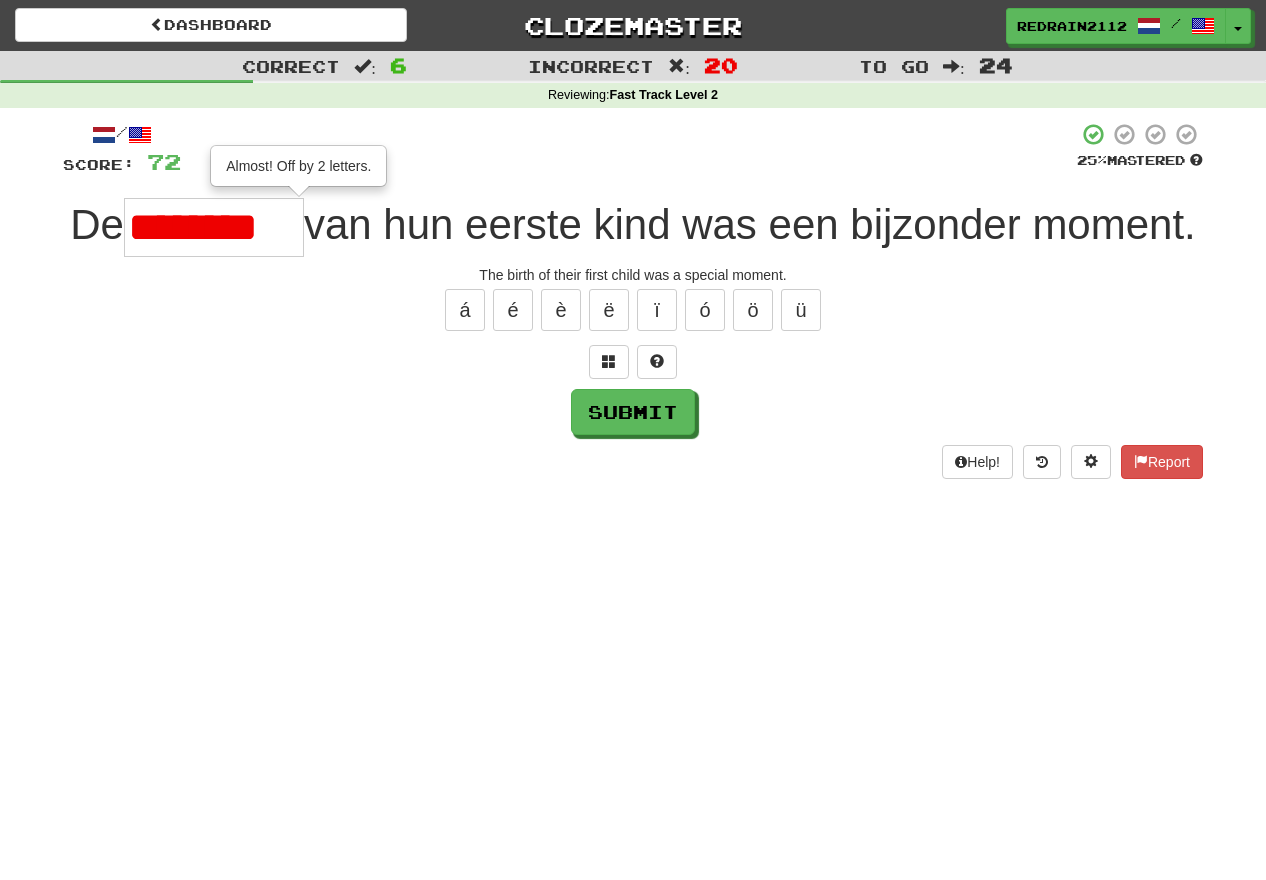 type on "********" 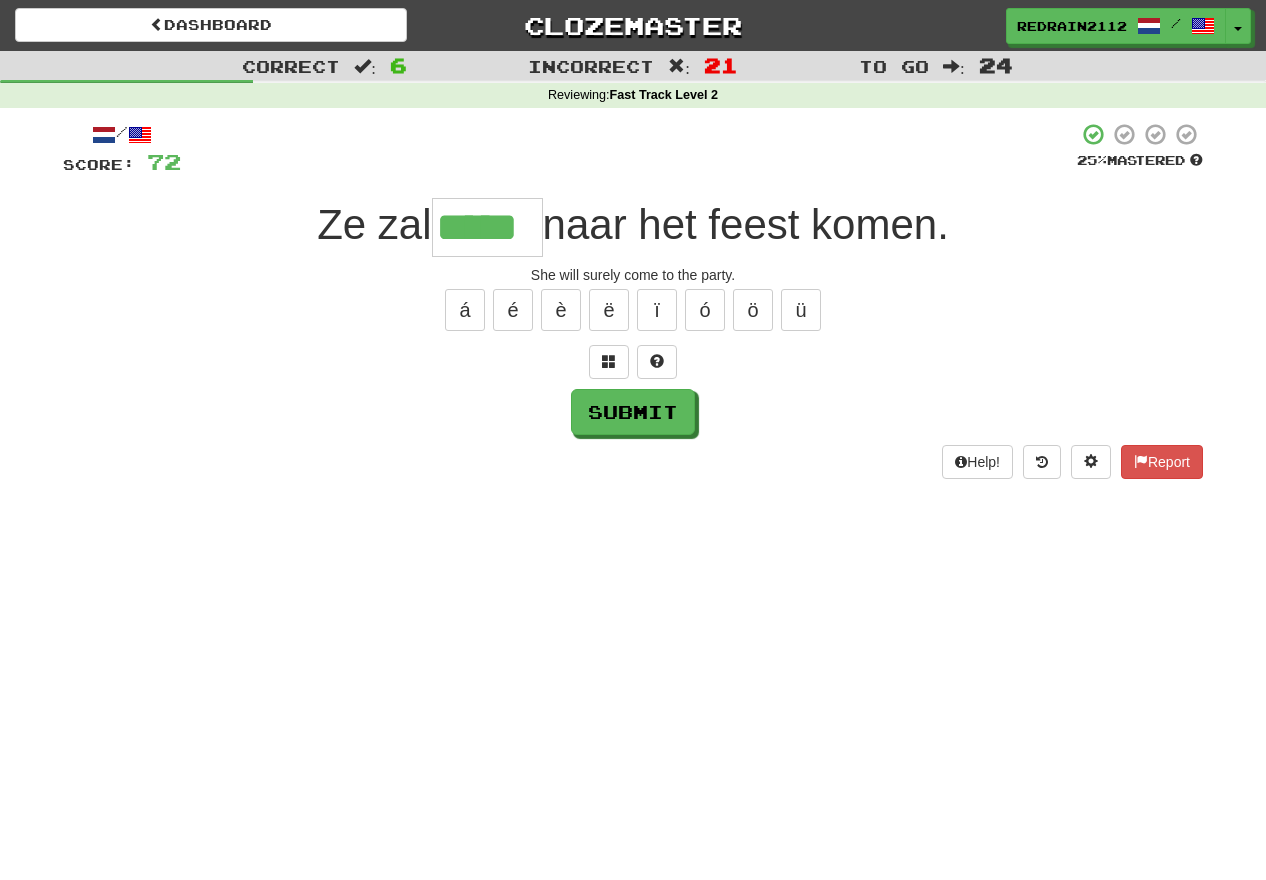 type on "*****" 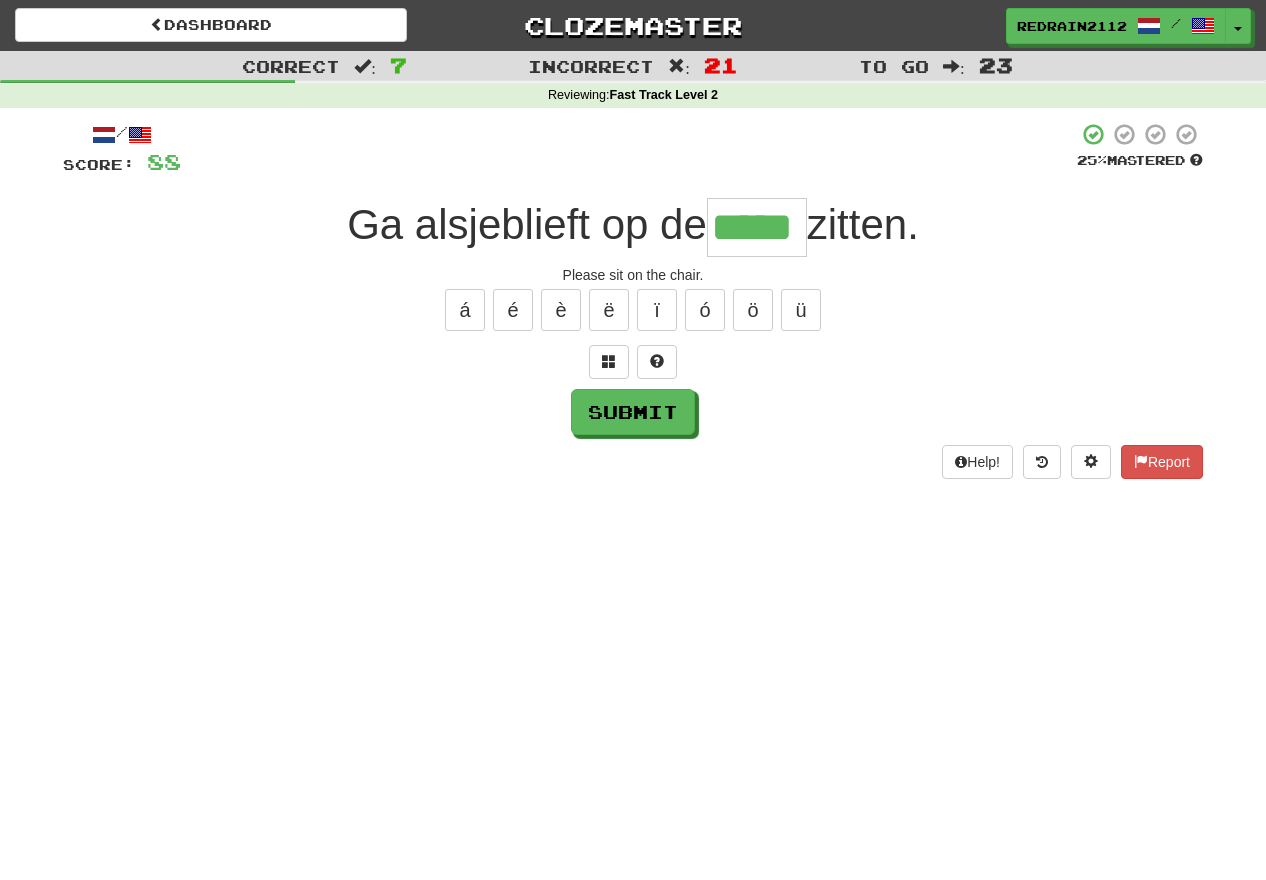 type on "*****" 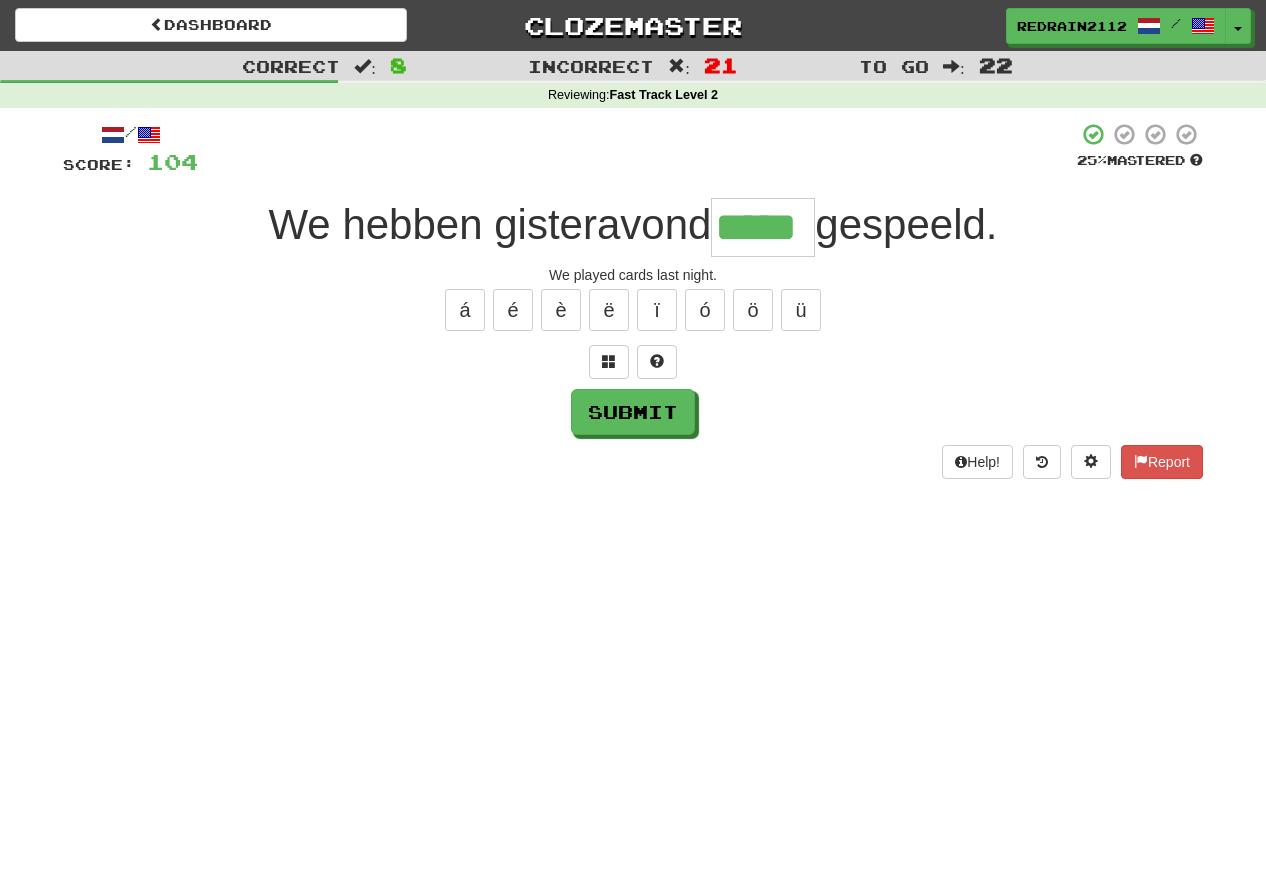 type on "*****" 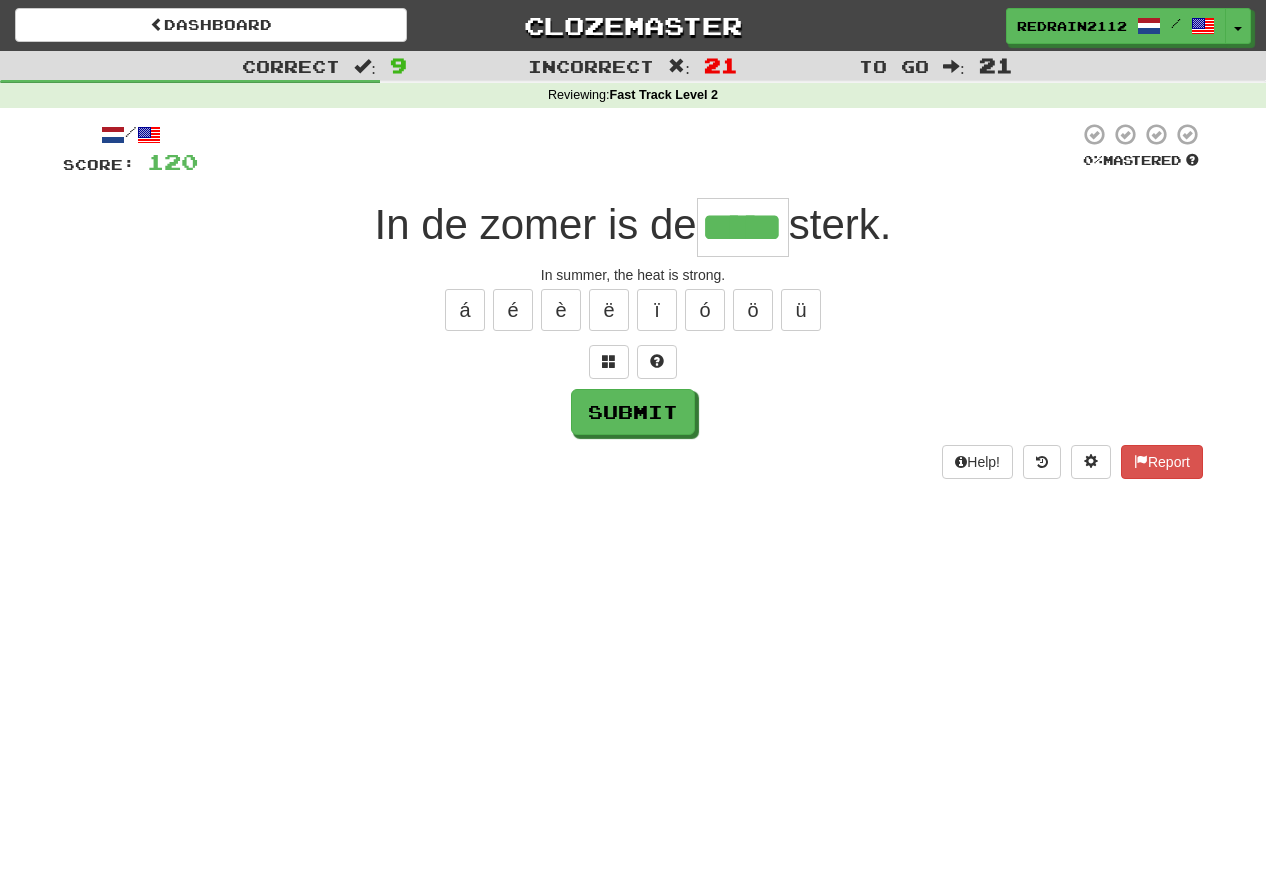 type on "*****" 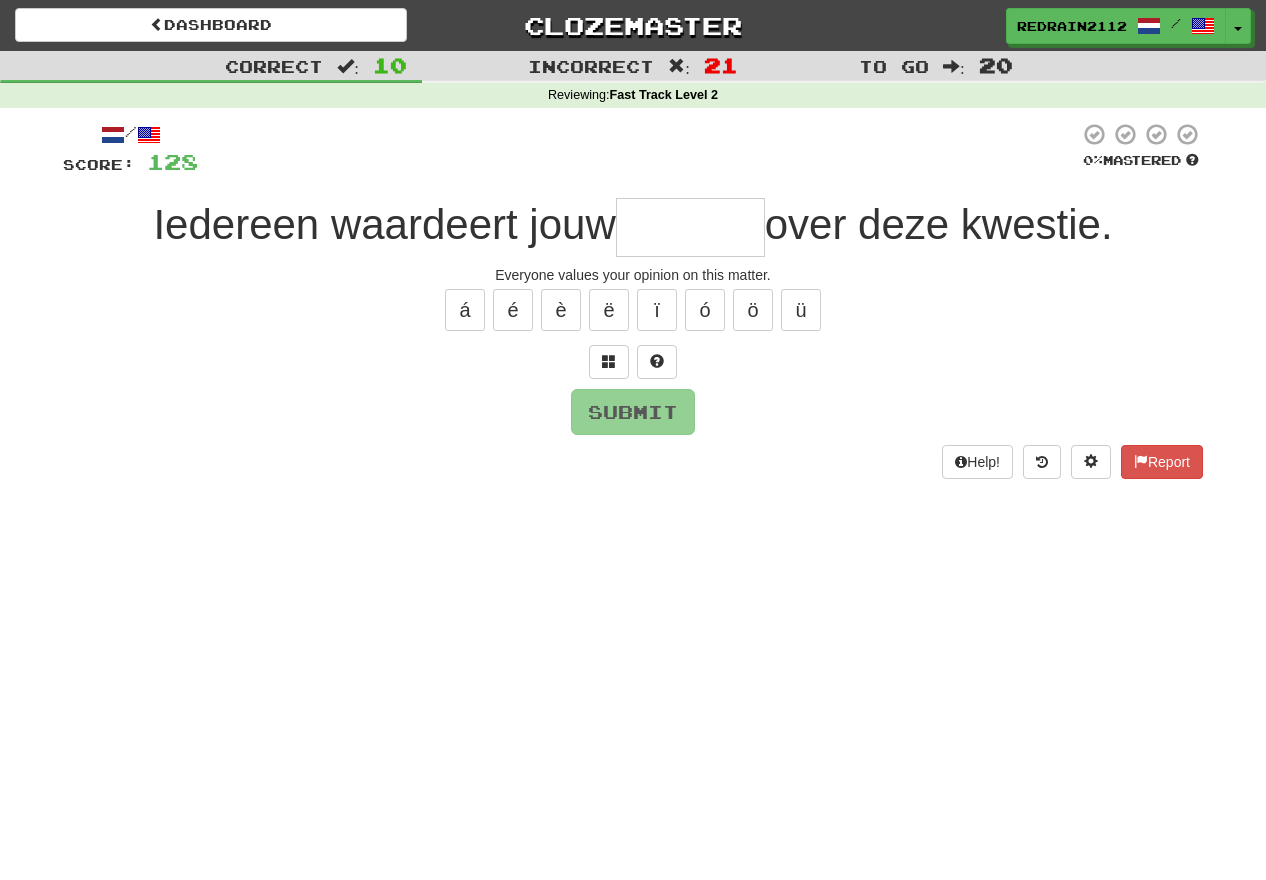 type on "******" 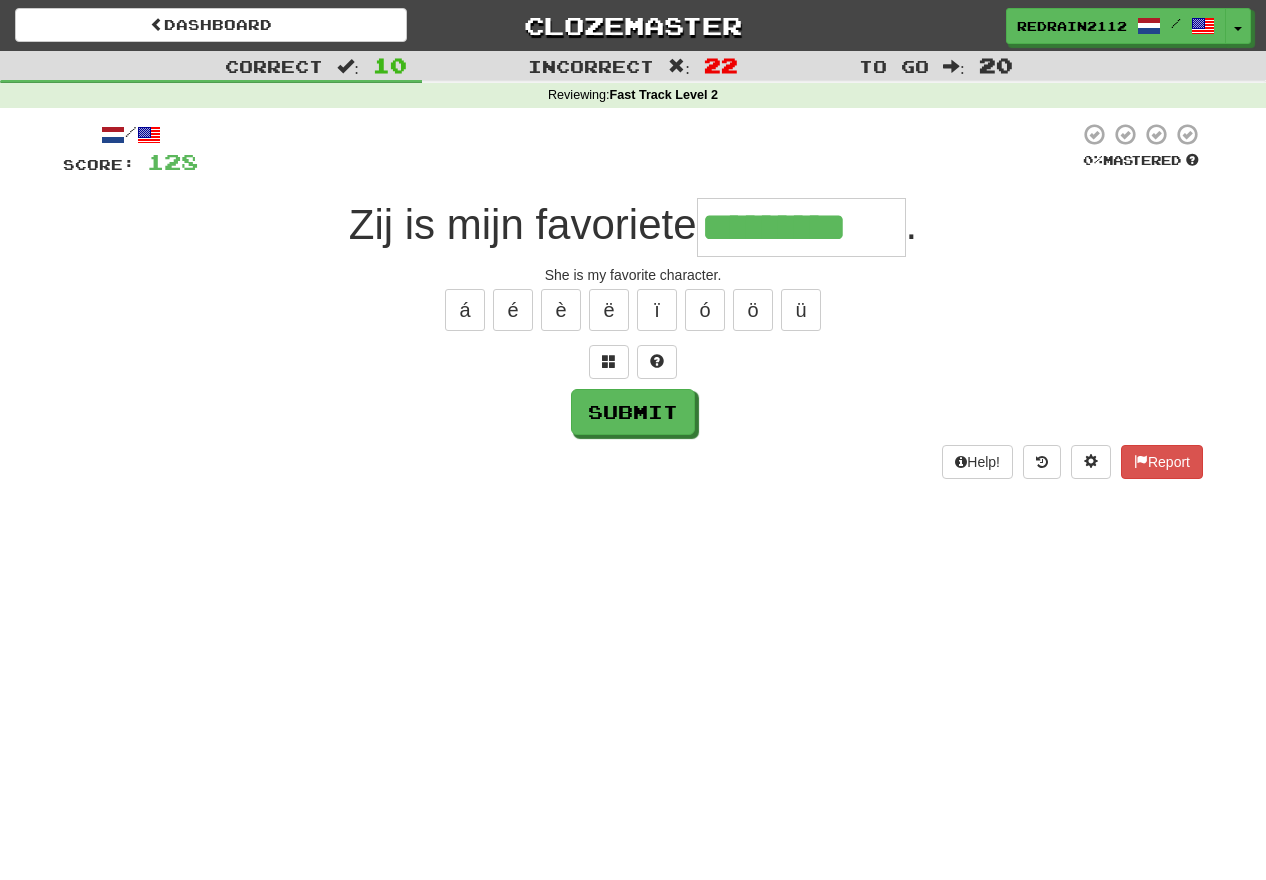 type on "*********" 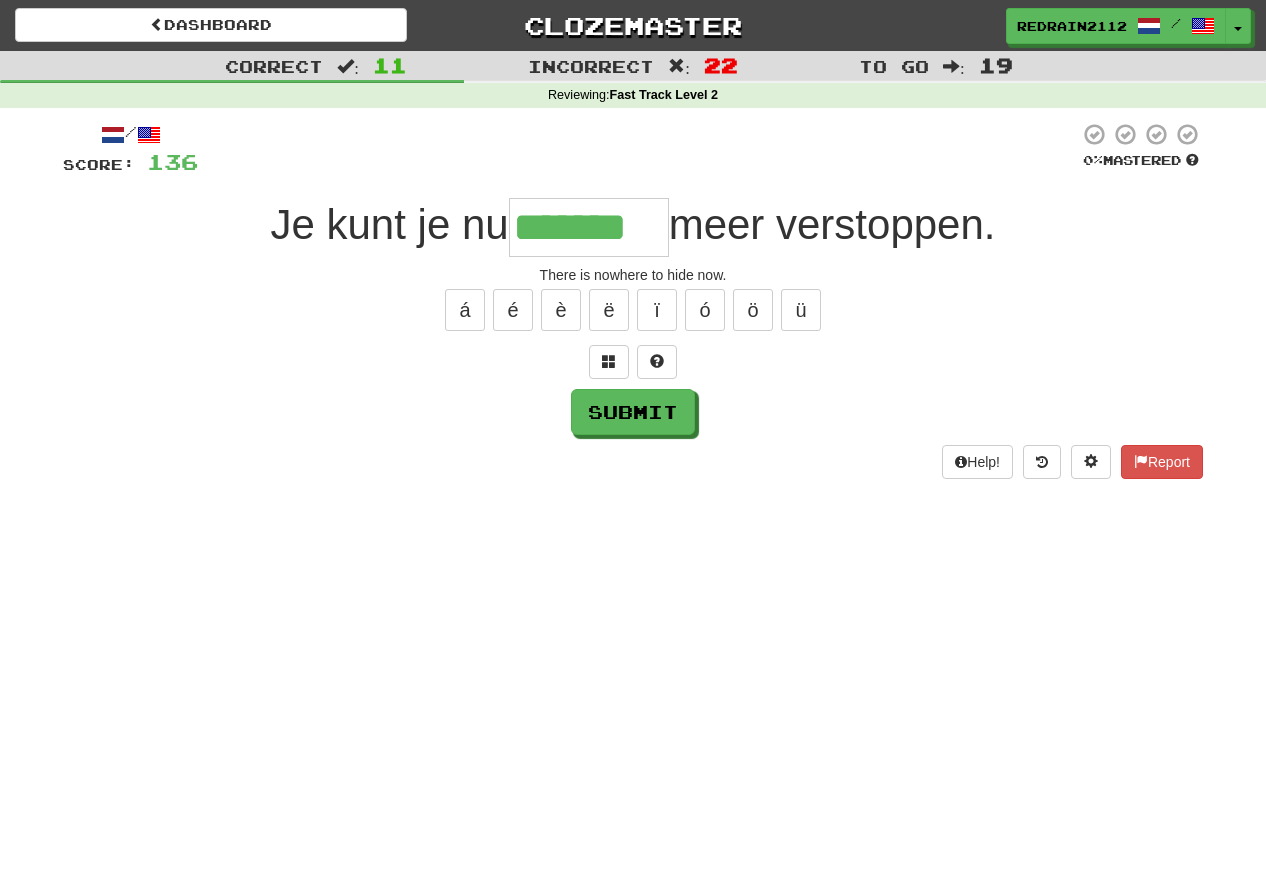 type on "*******" 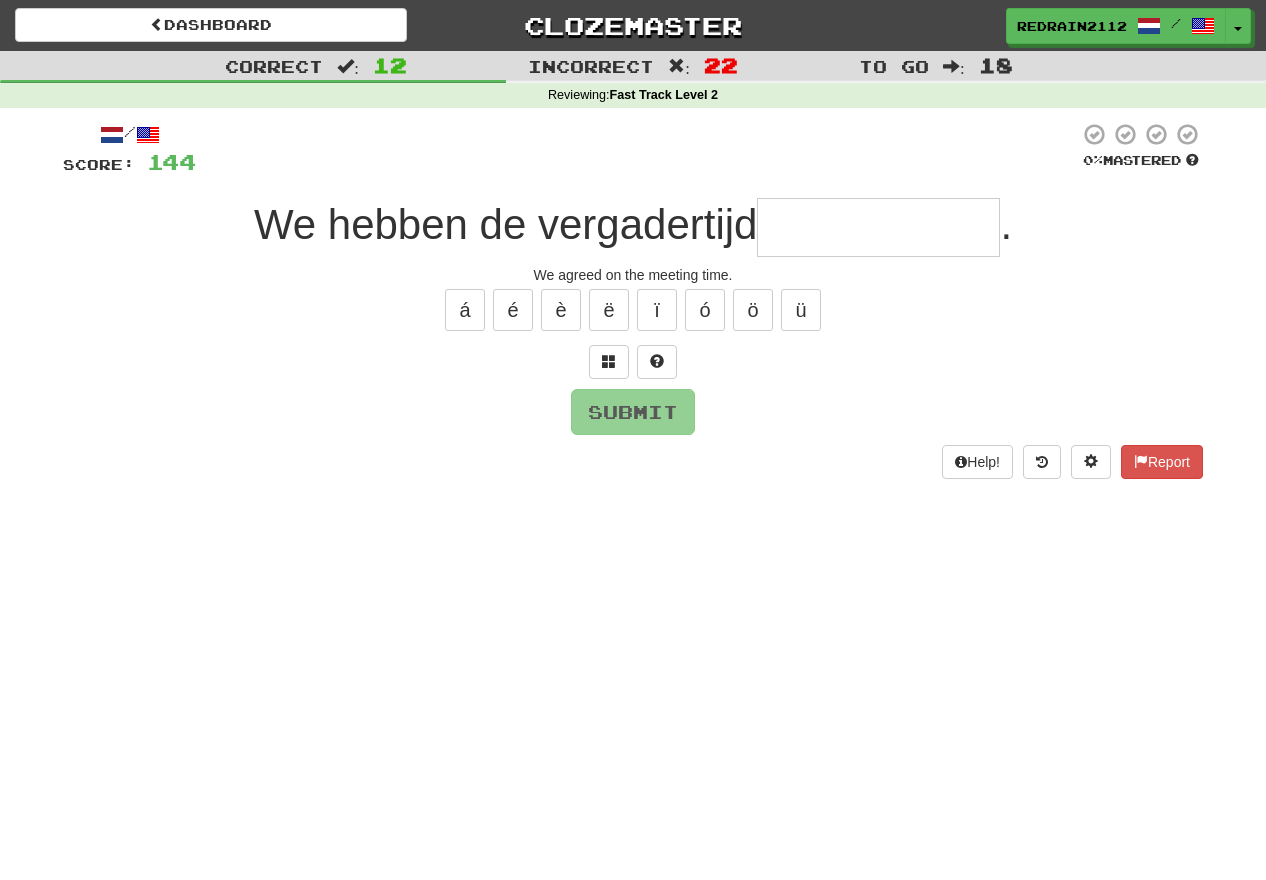type on "**********" 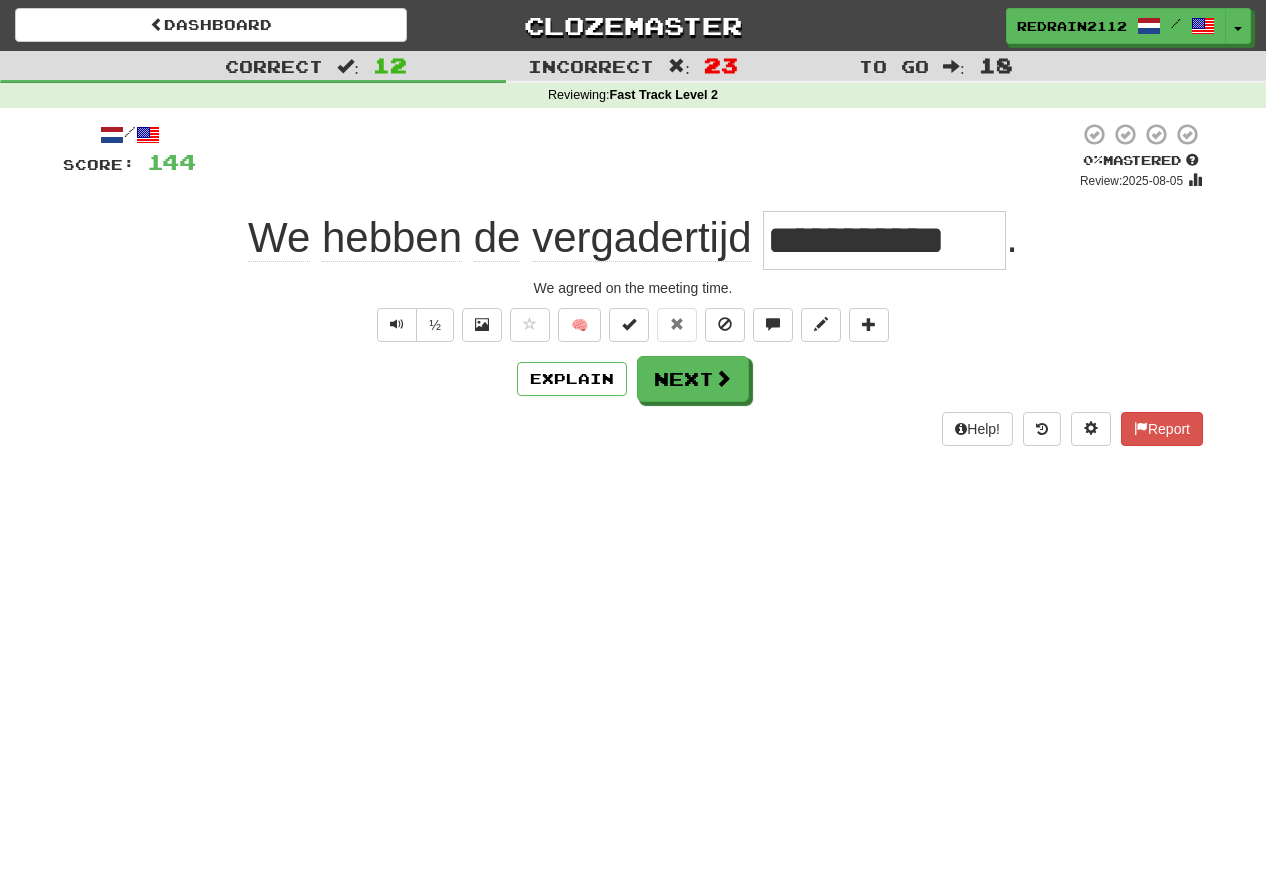 click on "**********" at bounding box center [884, 240] 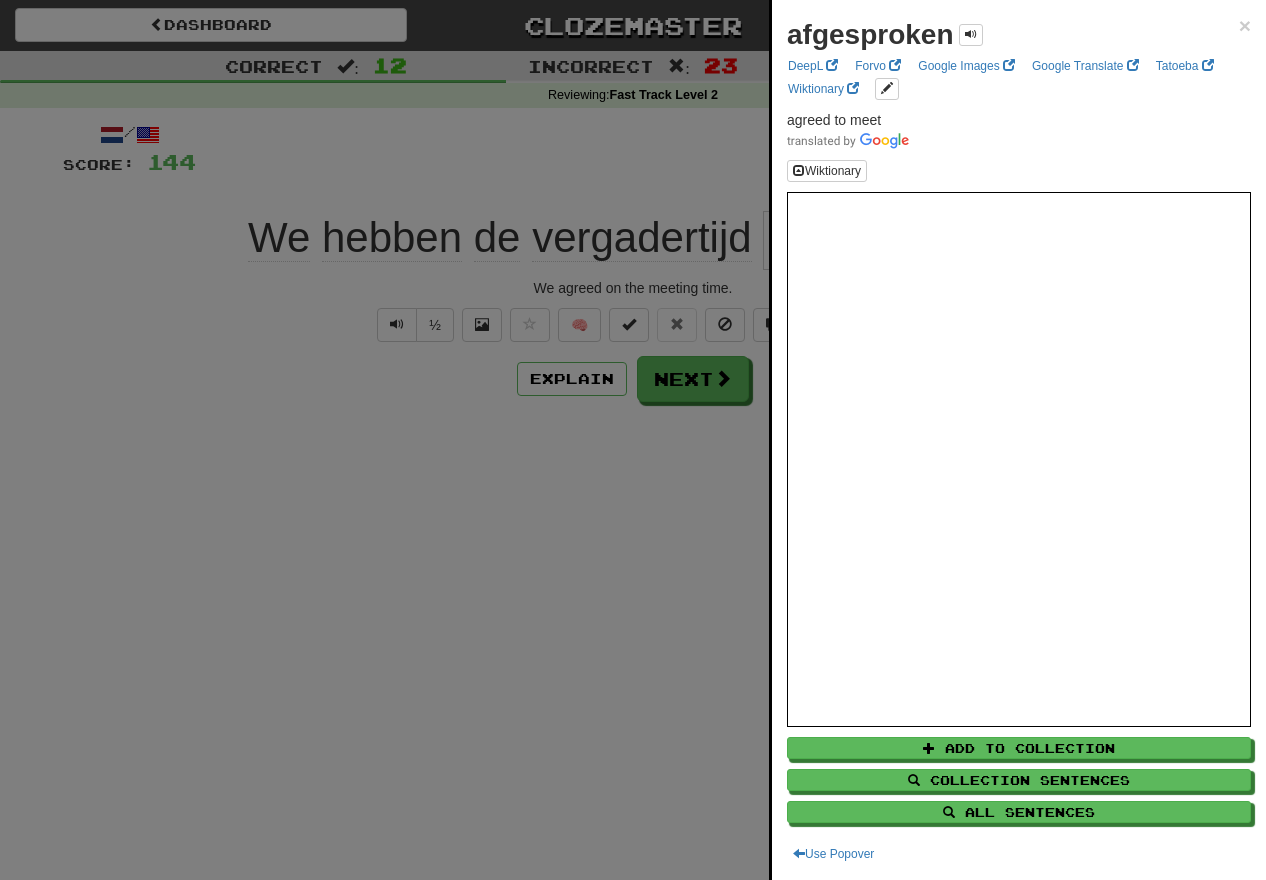 click at bounding box center (633, 440) 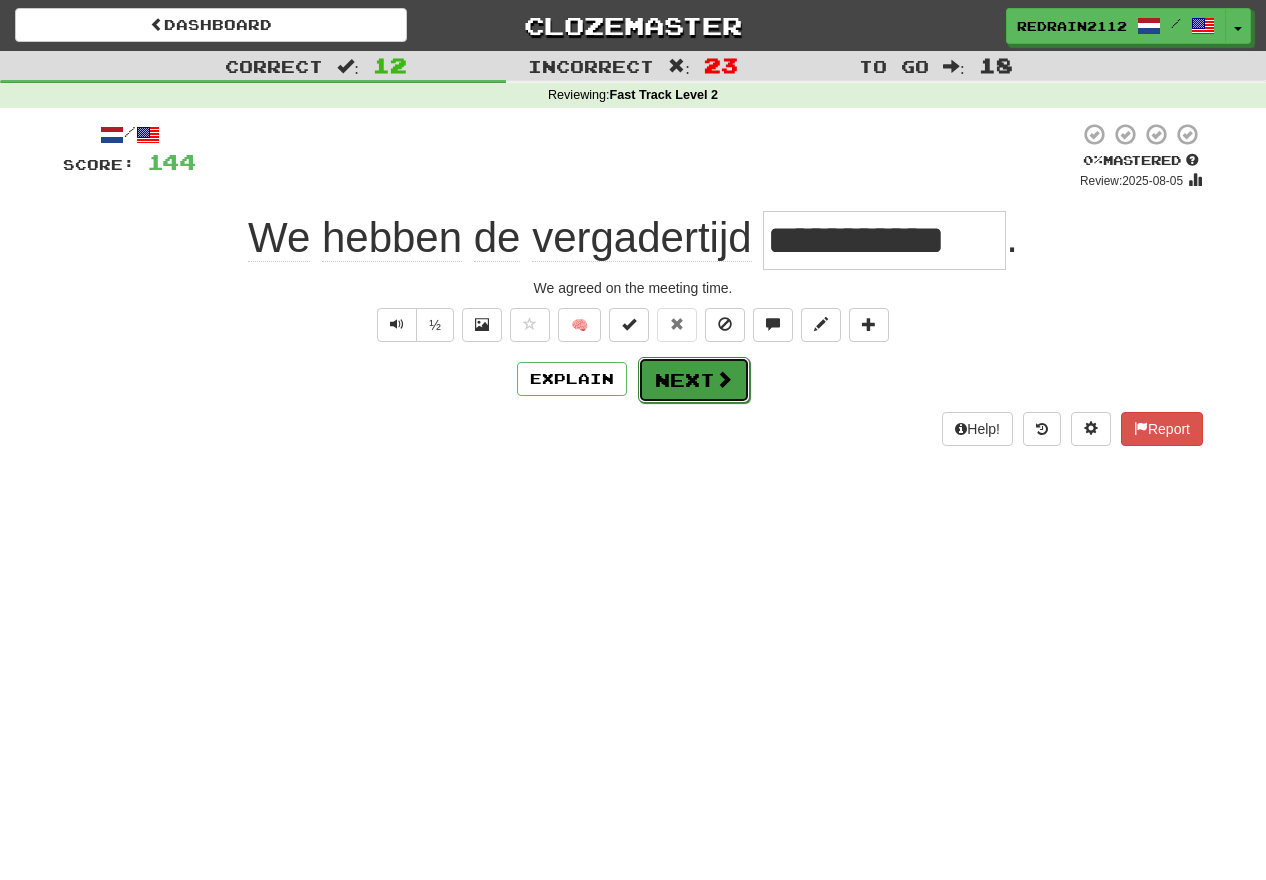 click on "Next" at bounding box center (694, 380) 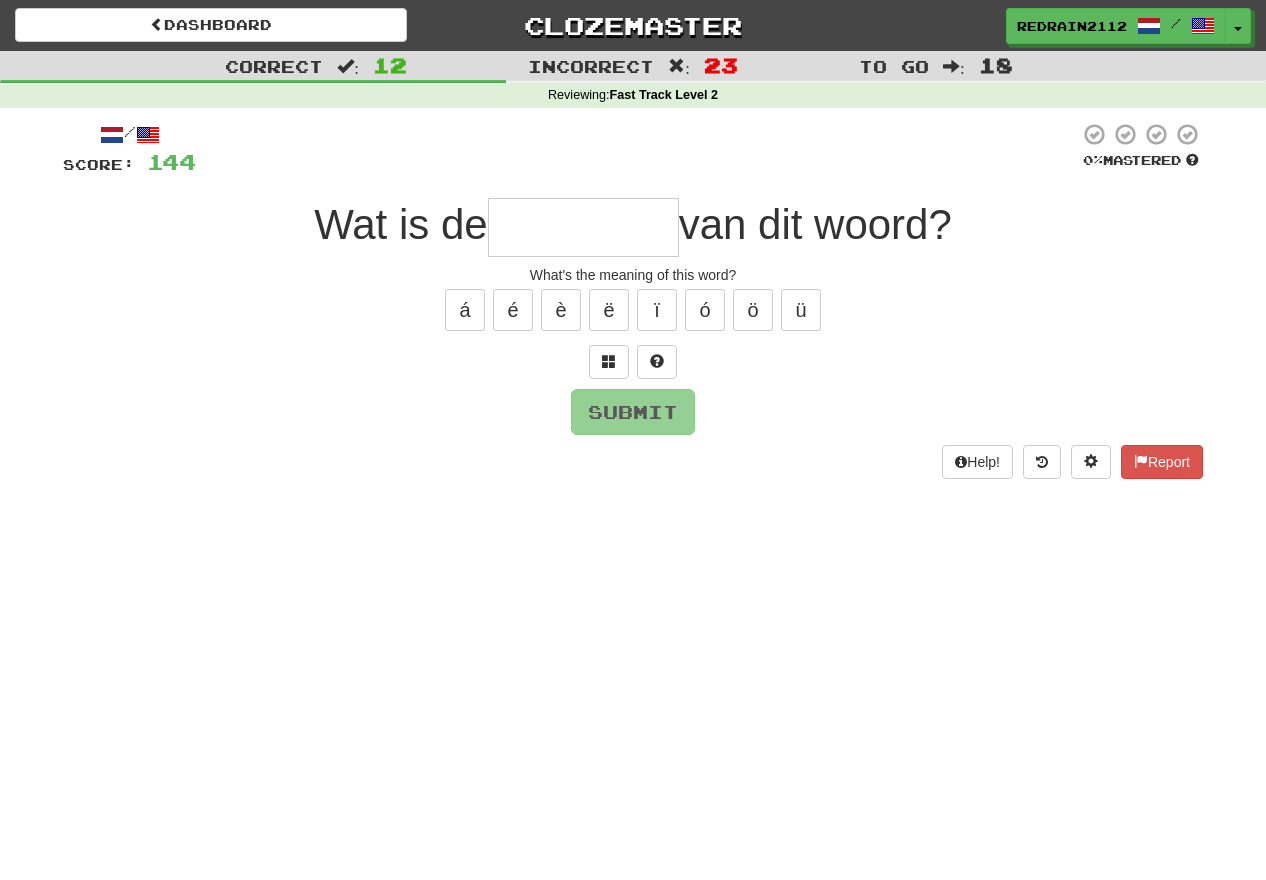 type on "*********" 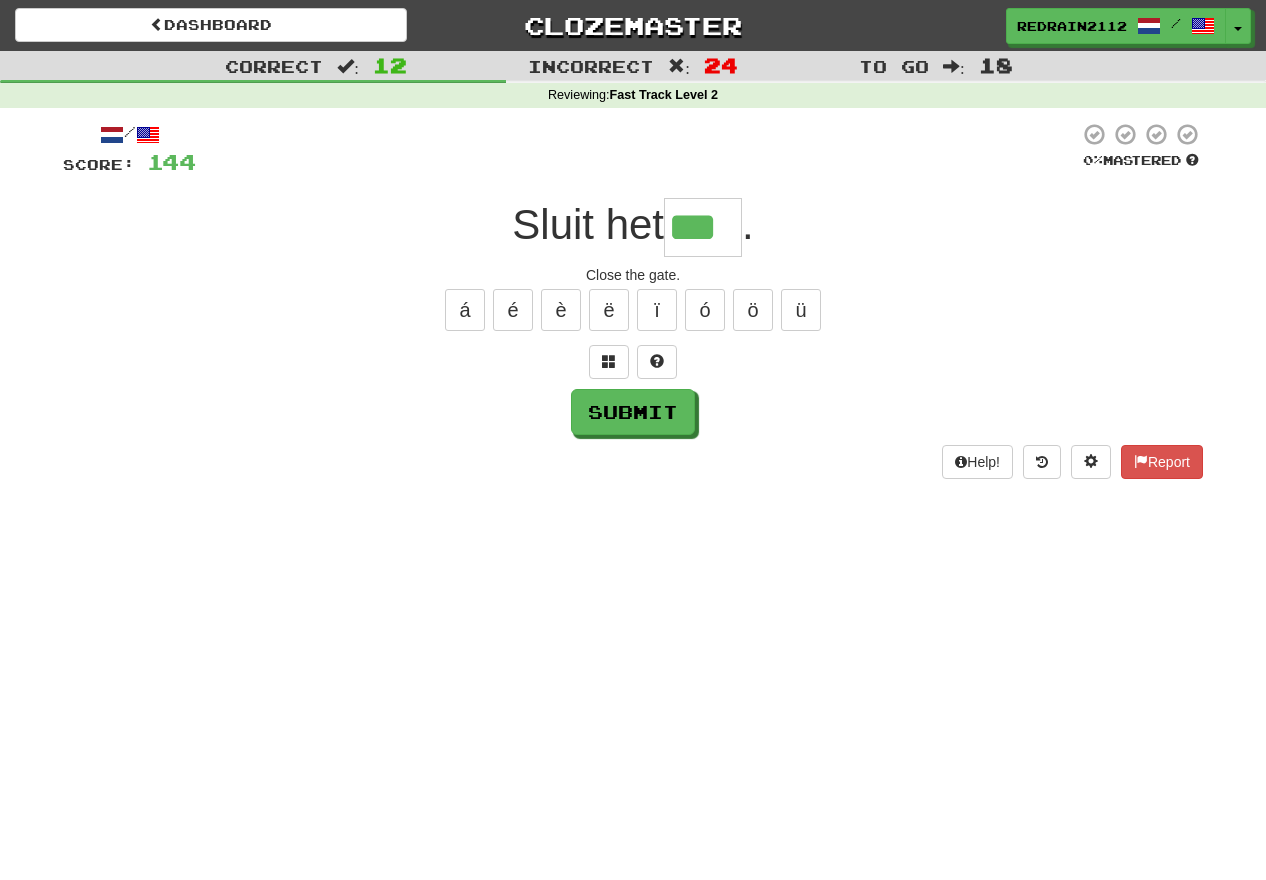 type on "***" 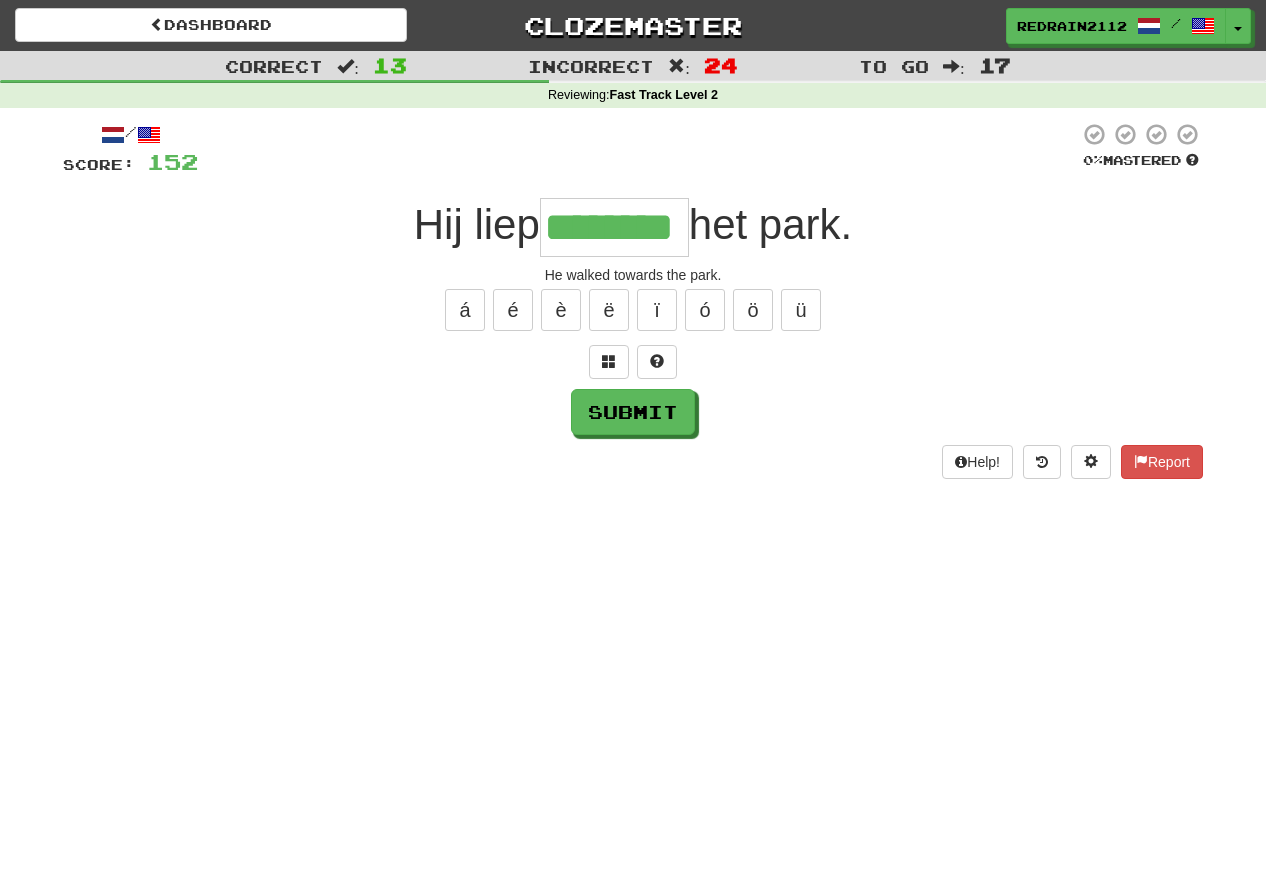 type on "********" 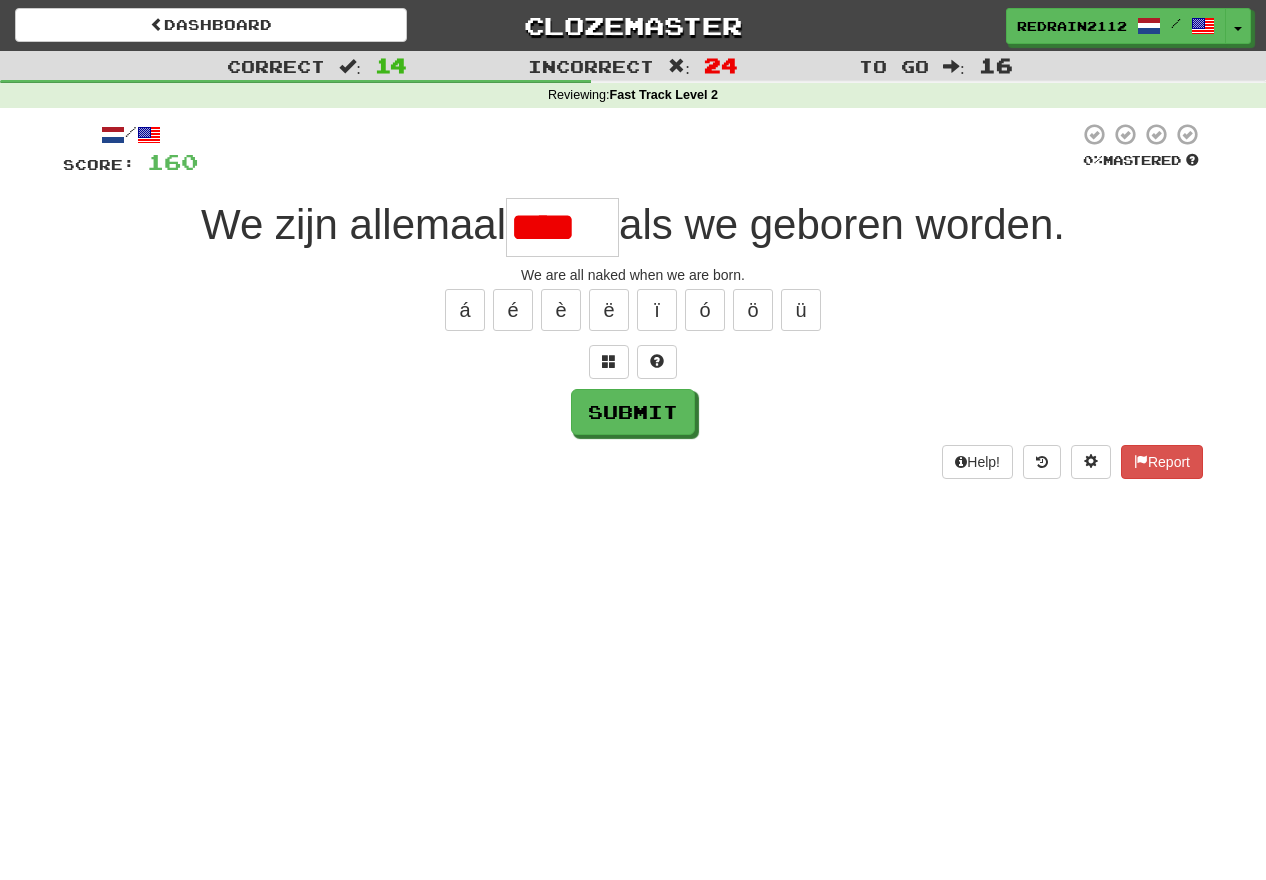 scroll, scrollTop: 0, scrollLeft: 0, axis: both 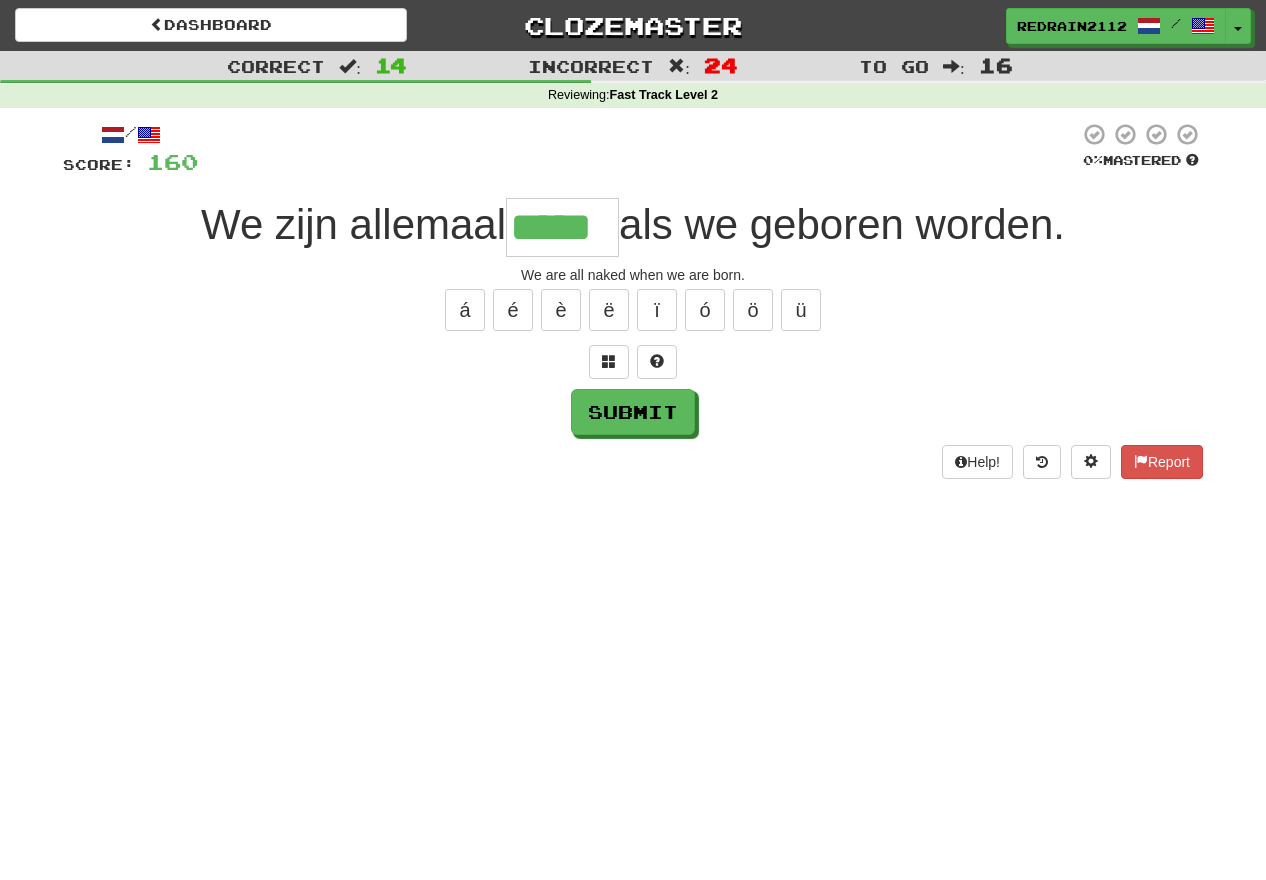 type on "*****" 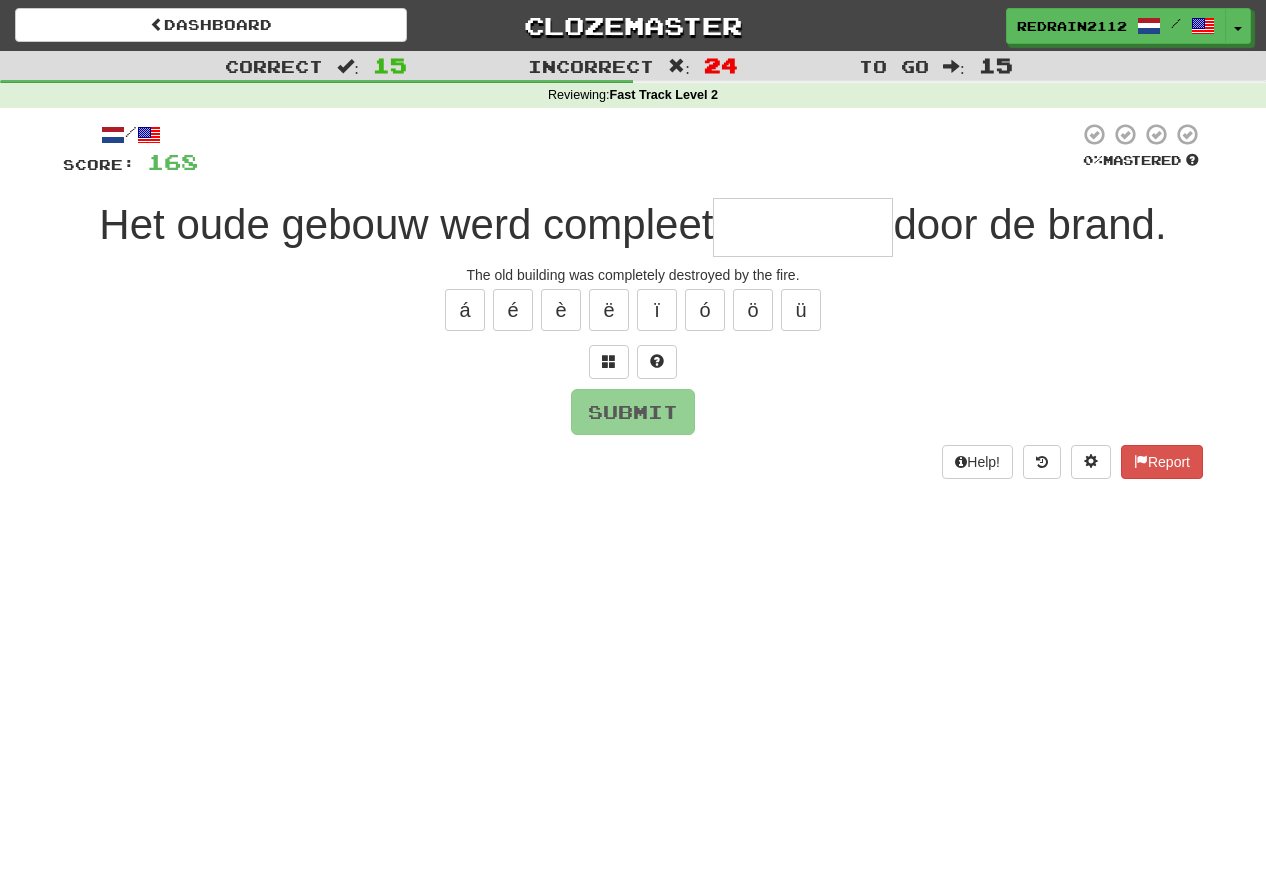 type on "*" 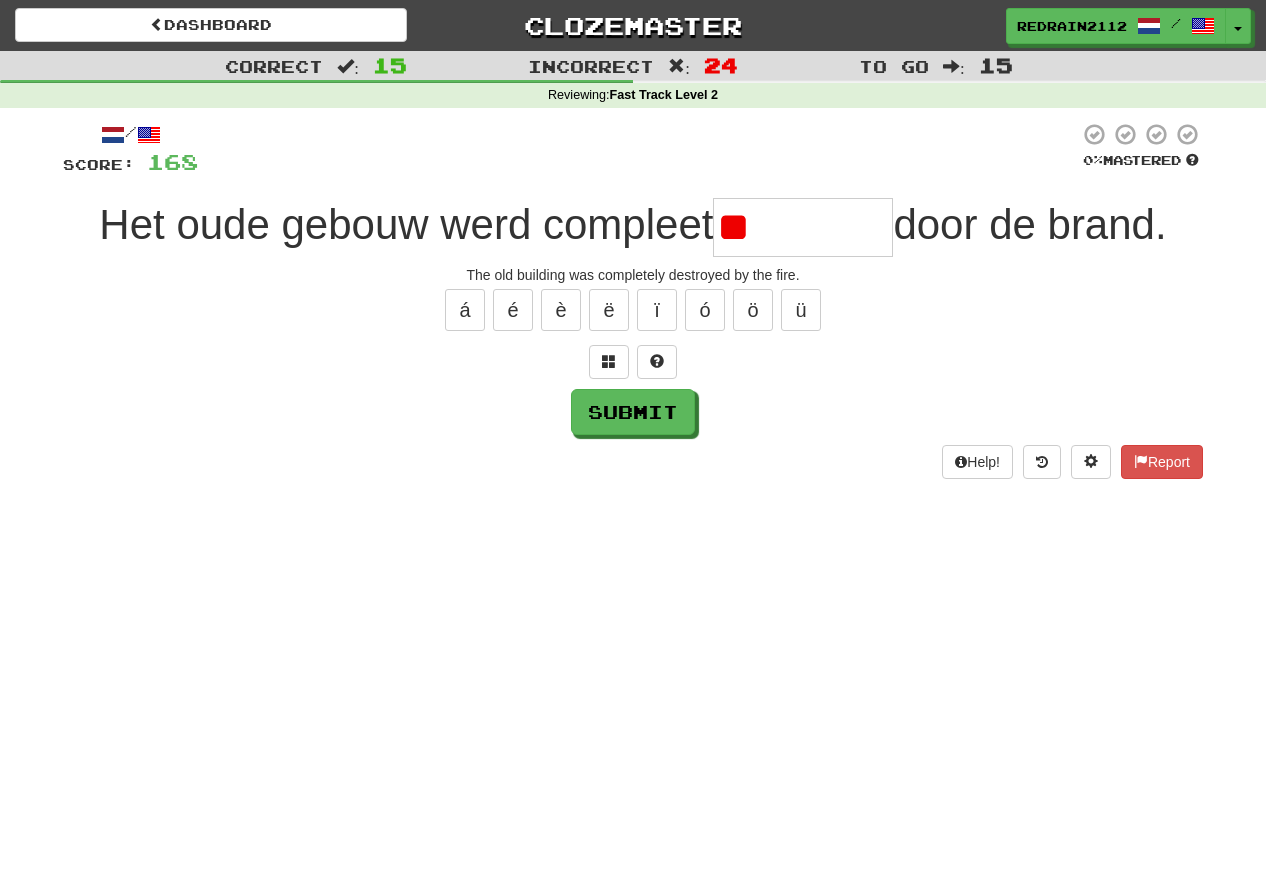 type on "*" 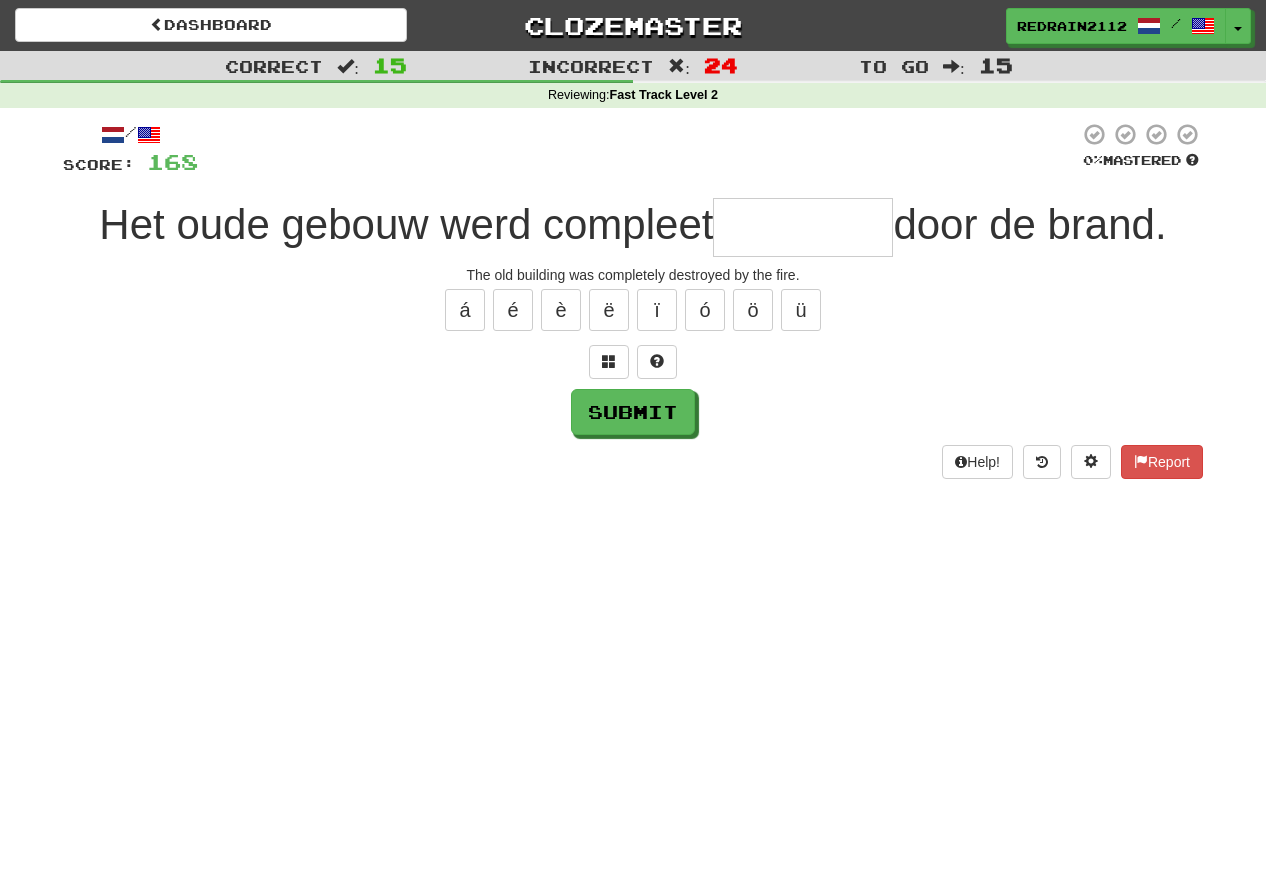 type on "********" 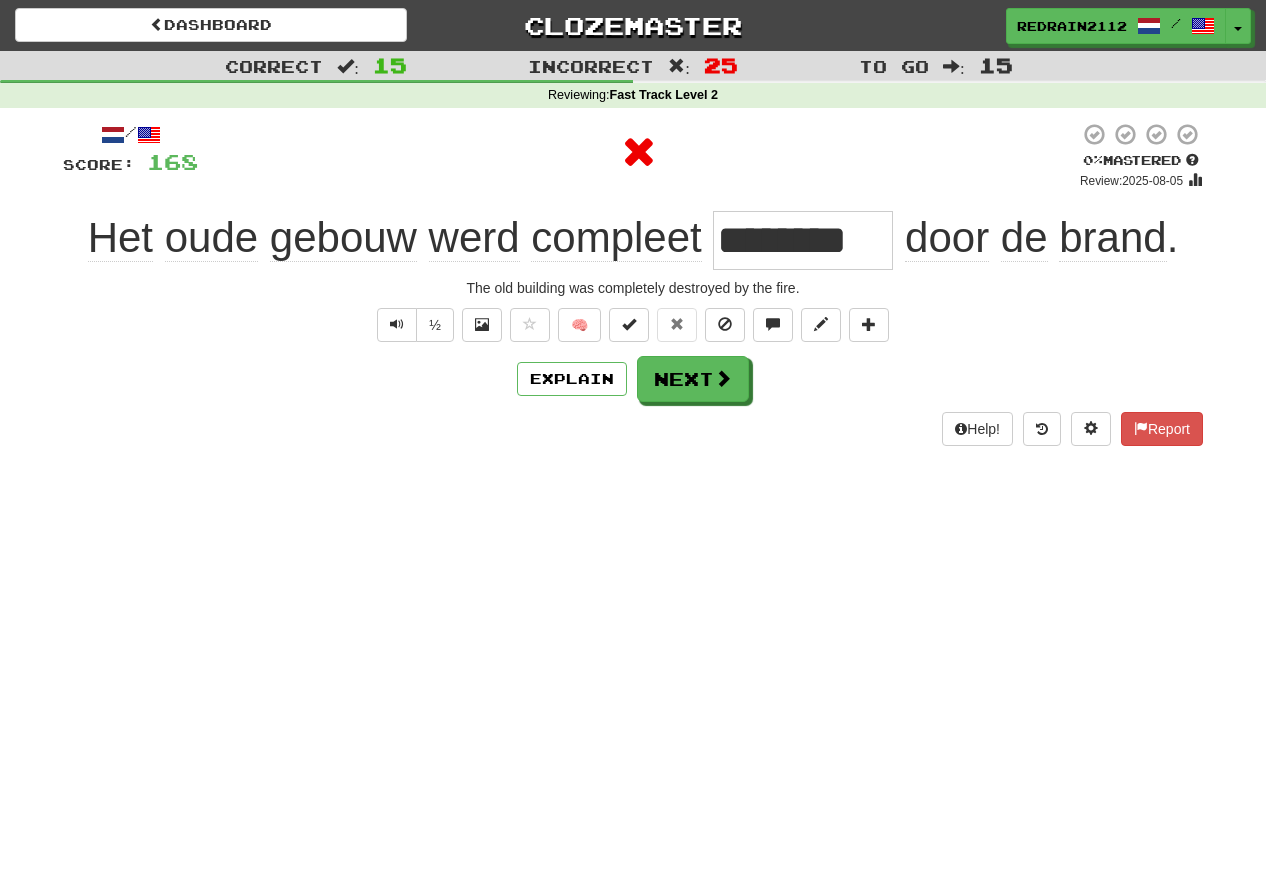 type 